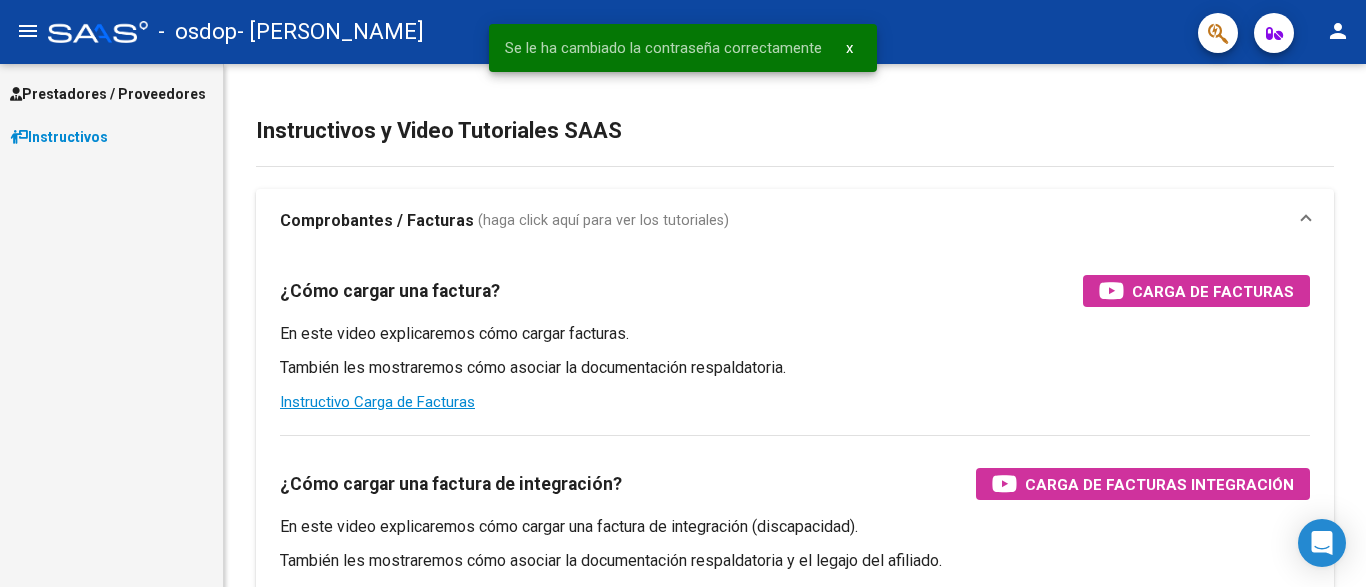 scroll, scrollTop: 0, scrollLeft: 0, axis: both 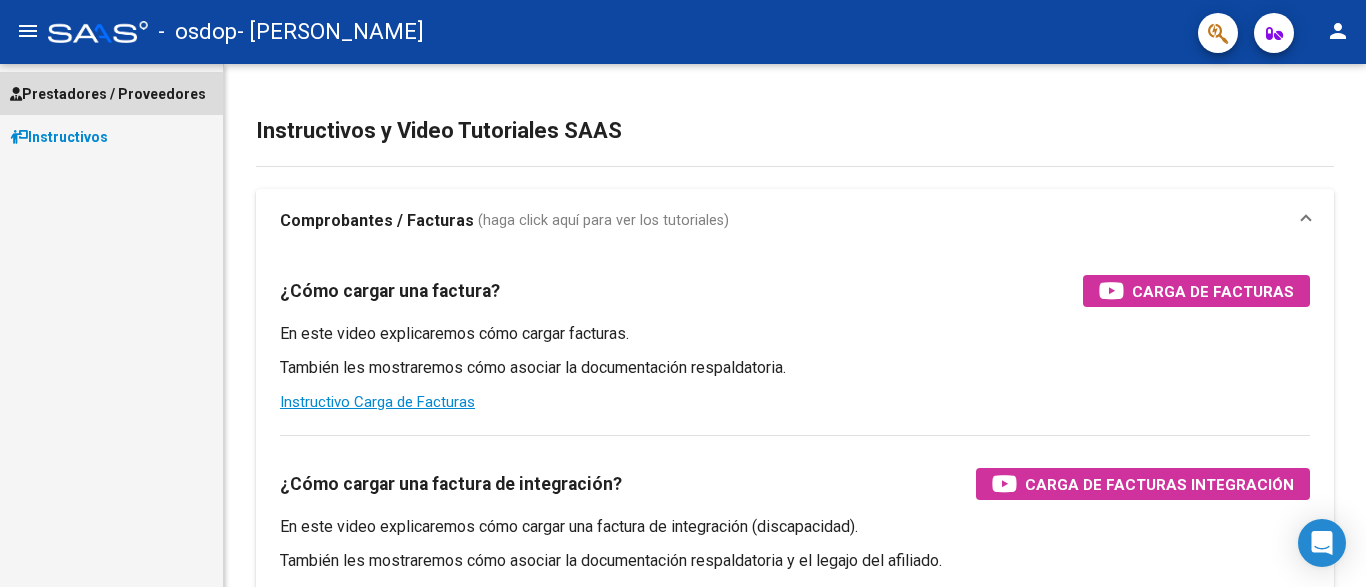 click on "Prestadores / Proveedores" at bounding box center [108, 94] 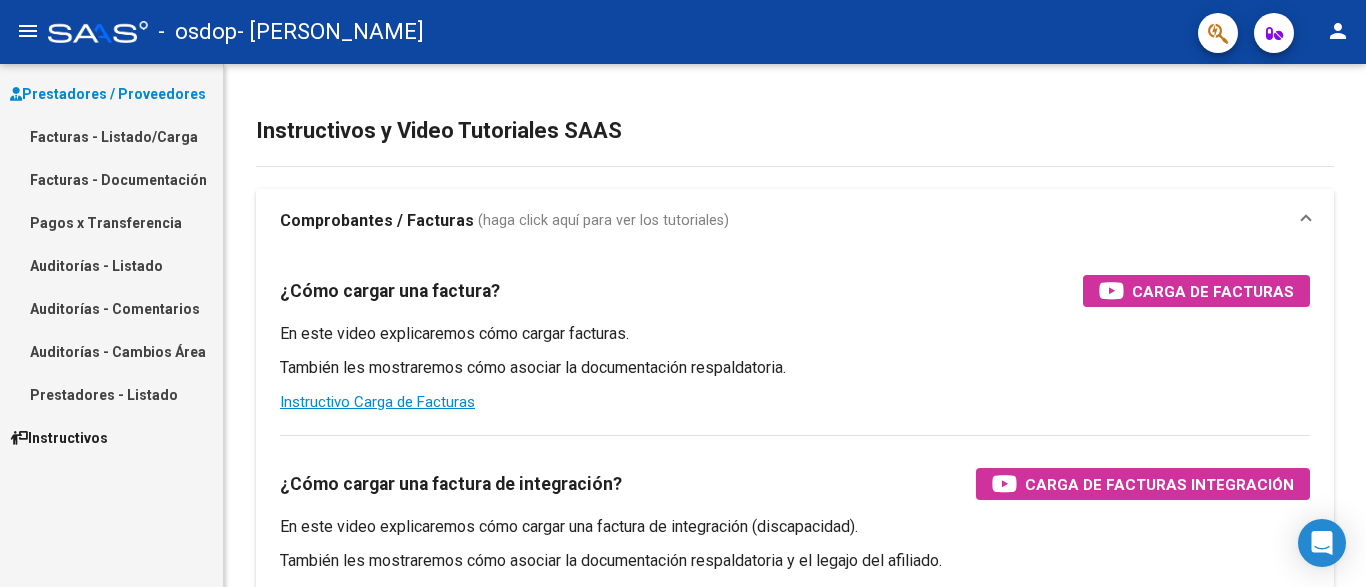 click on "Facturas - Listado/Carga" at bounding box center (111, 136) 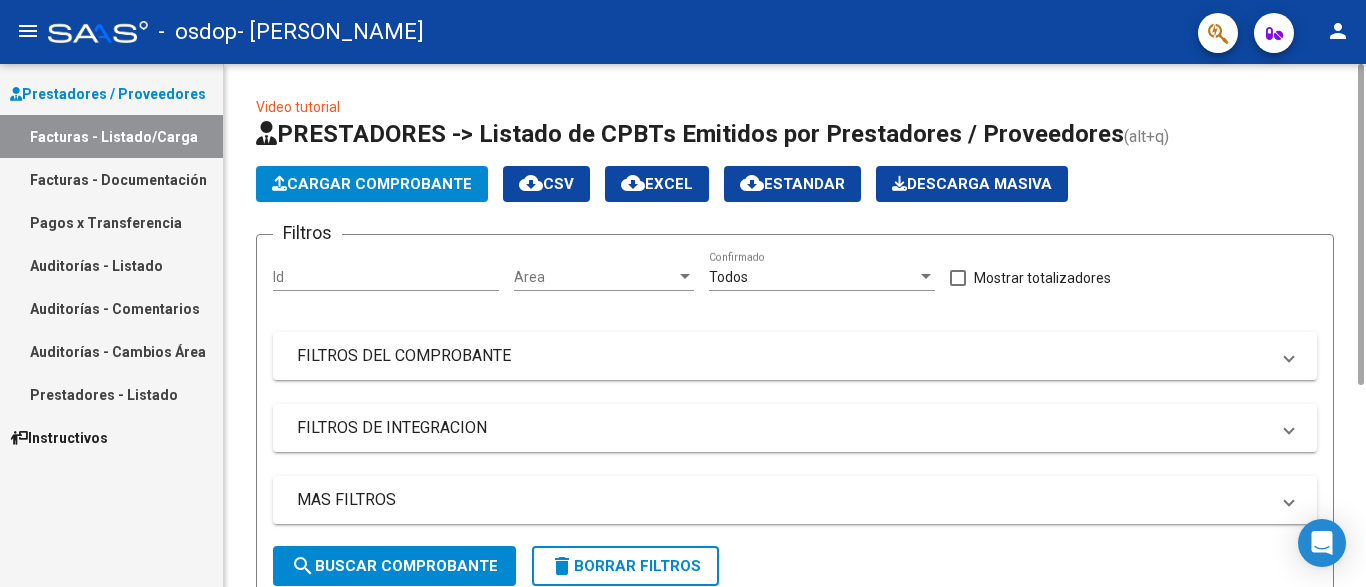 click on "Cargar Comprobante" 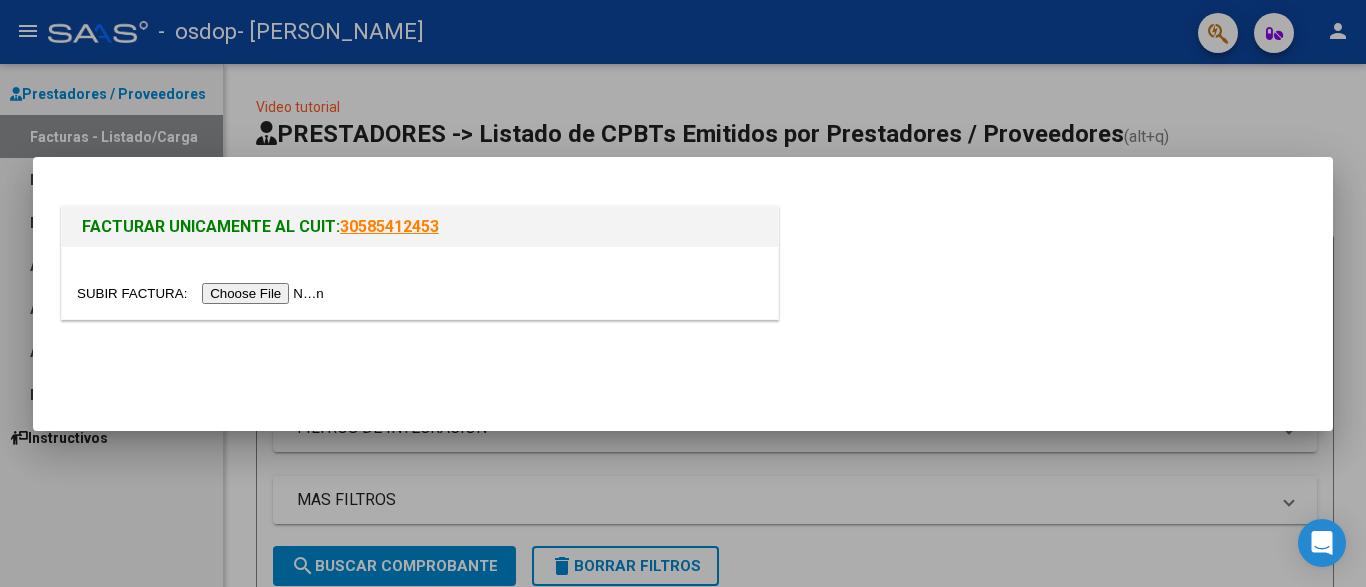 click at bounding box center (203, 293) 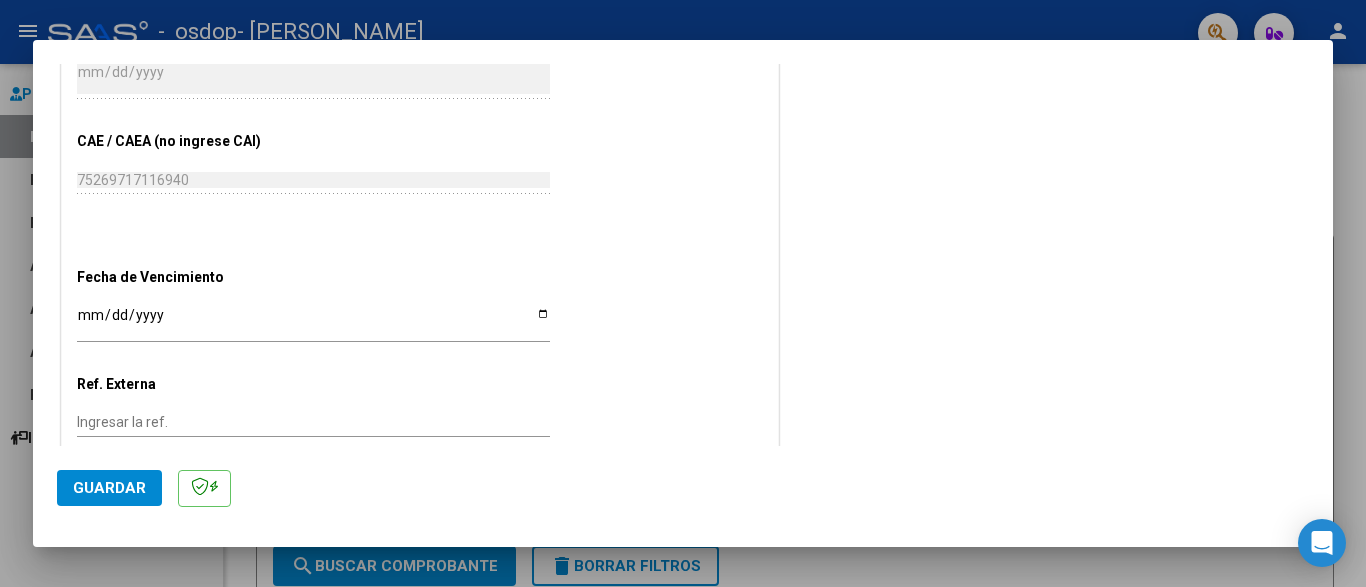 scroll, scrollTop: 1218, scrollLeft: 0, axis: vertical 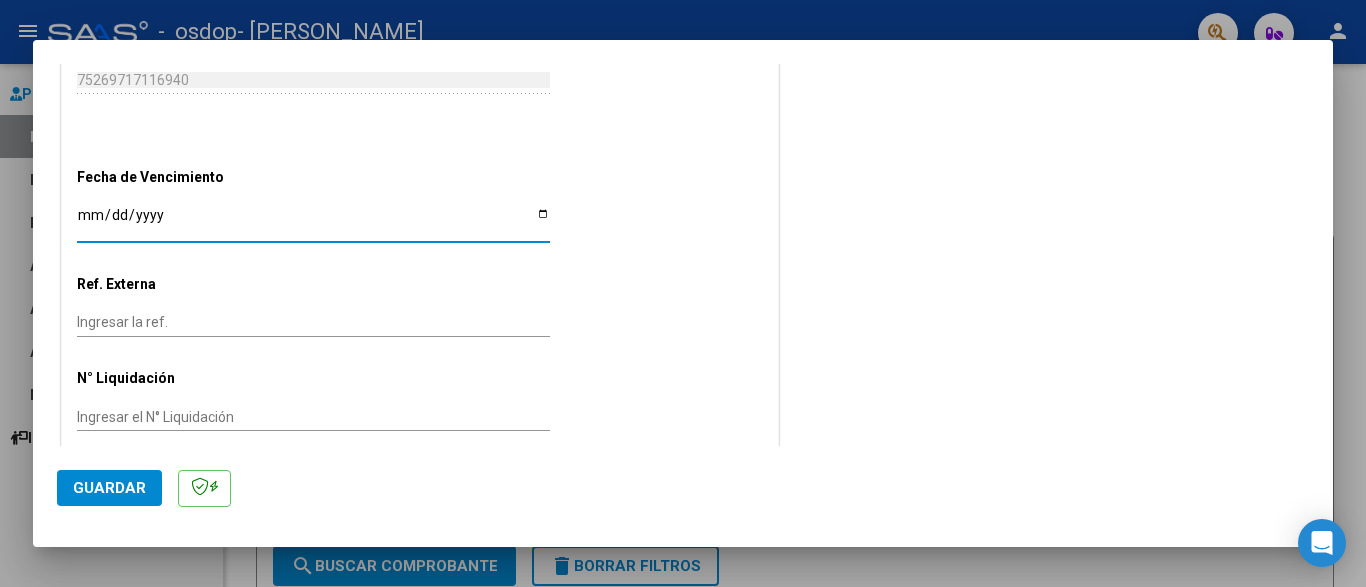 click on "Ingresar la fecha" at bounding box center [313, 222] 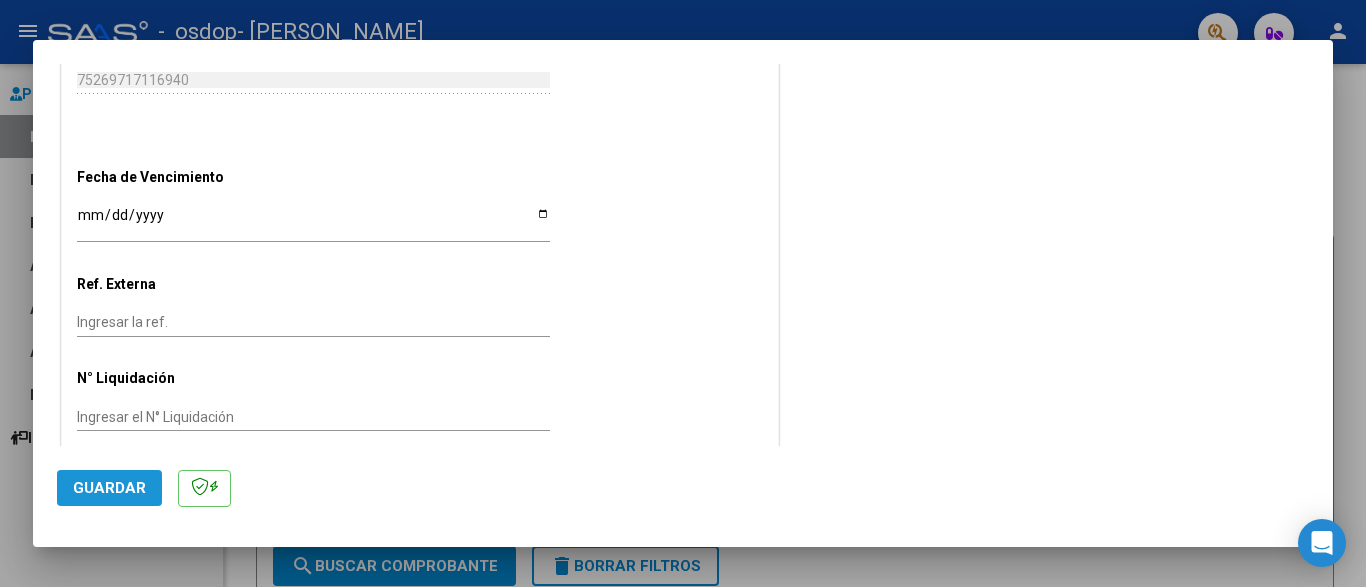 click on "Guardar" 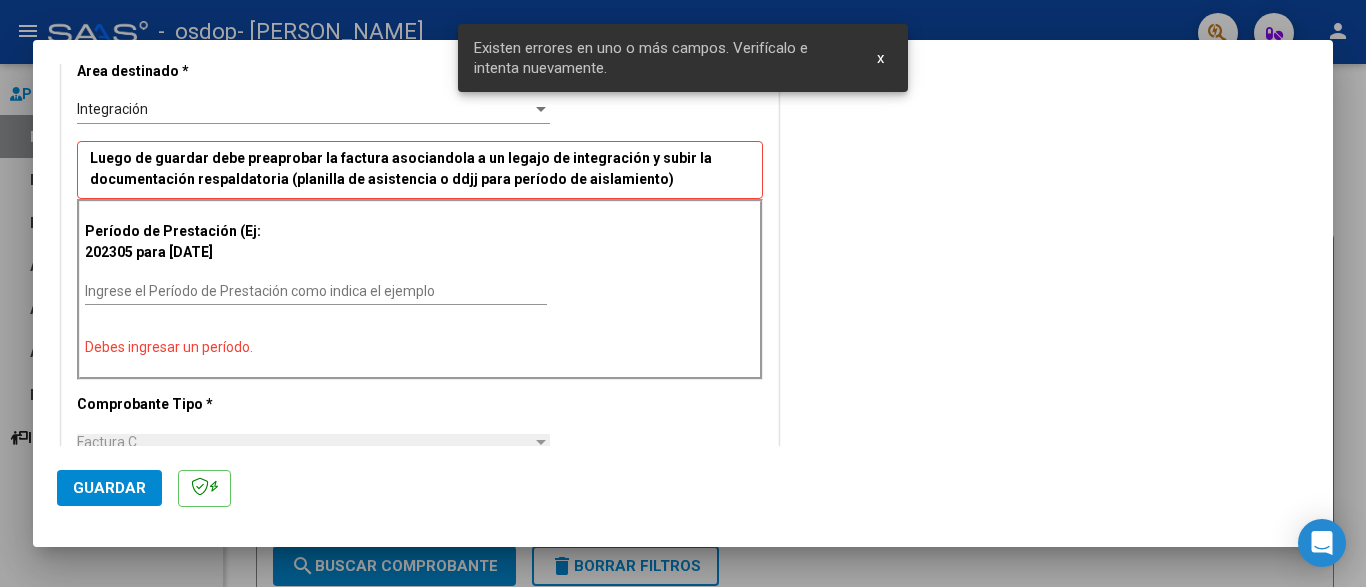 scroll, scrollTop: 419, scrollLeft: 0, axis: vertical 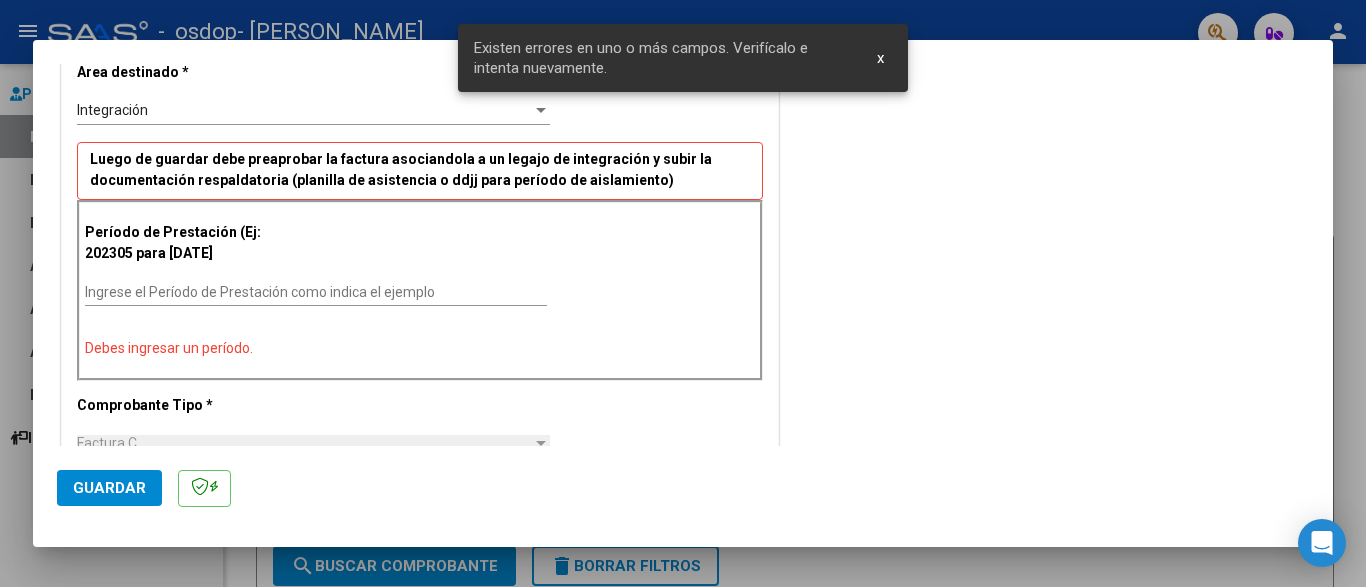 click on "Ingrese el Período de Prestación como indica el ejemplo" at bounding box center [316, 292] 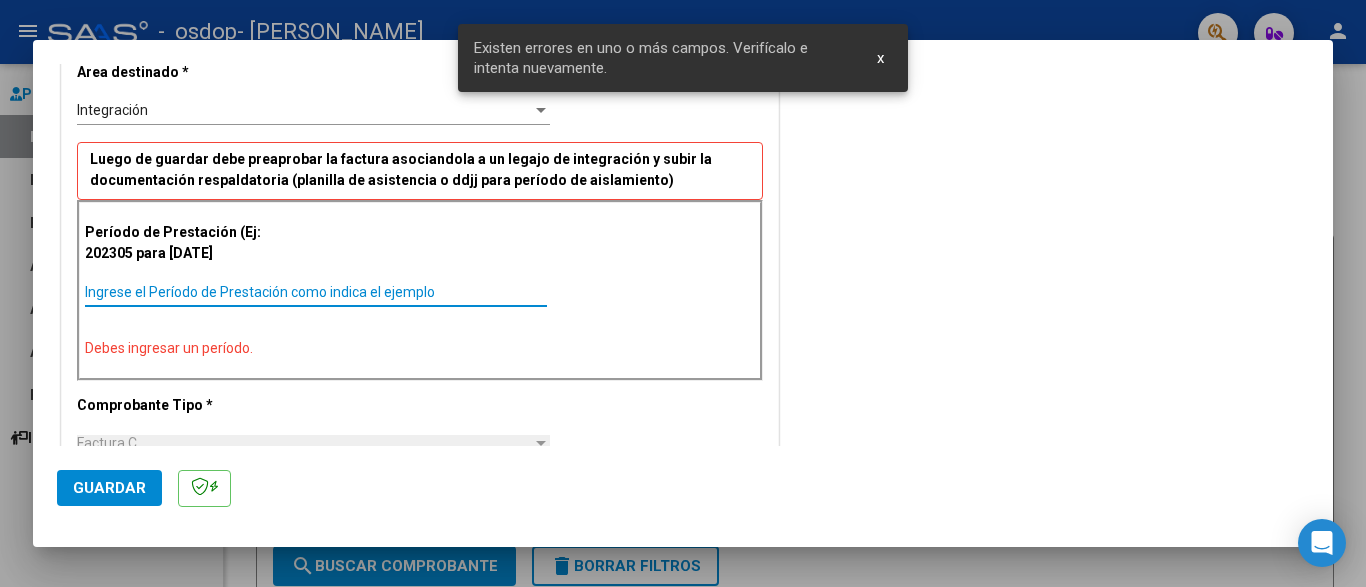 click on "Ingrese el Período de Prestación como indica el ejemplo" at bounding box center [316, 292] 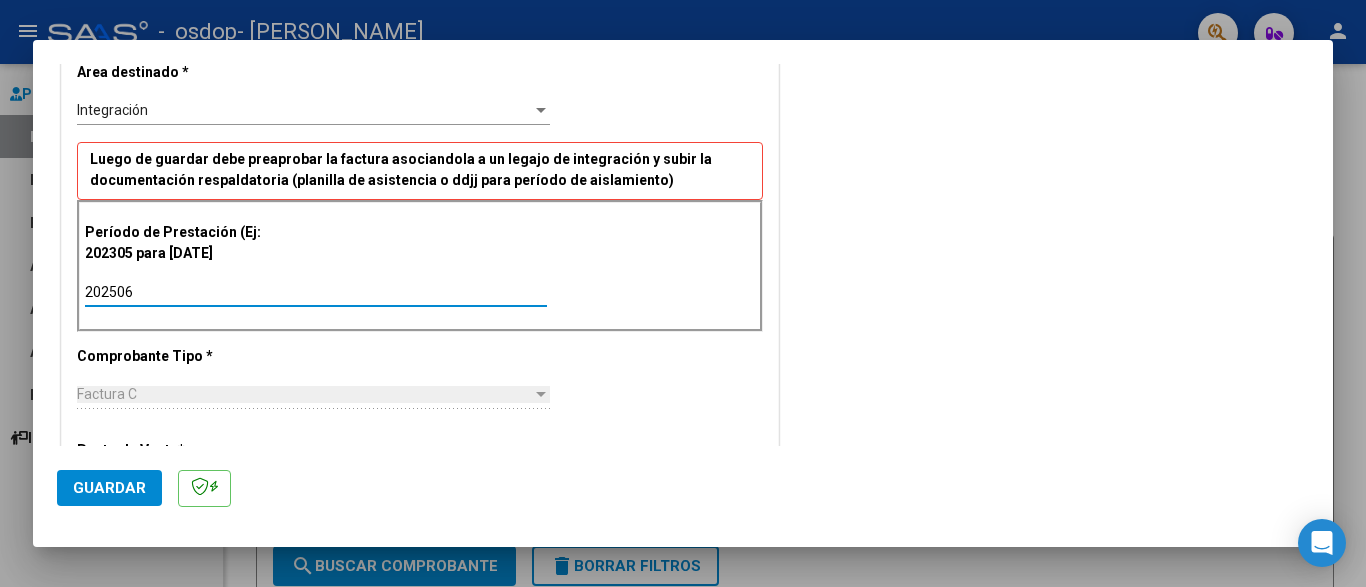 type on "202506" 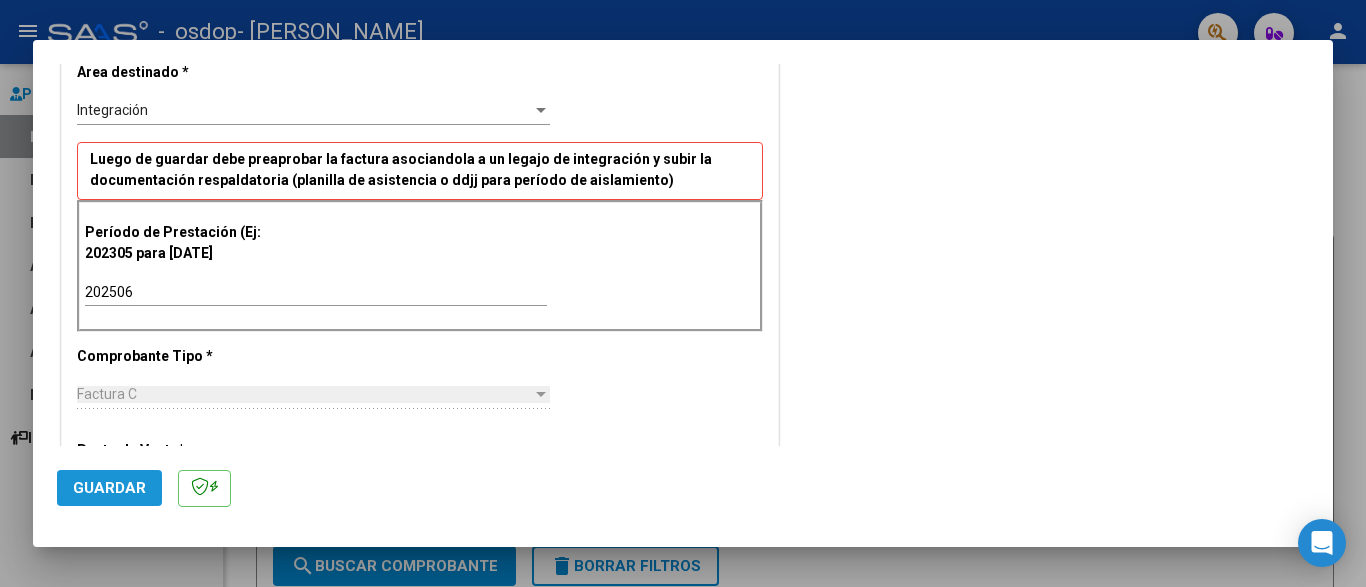 click on "Guardar" 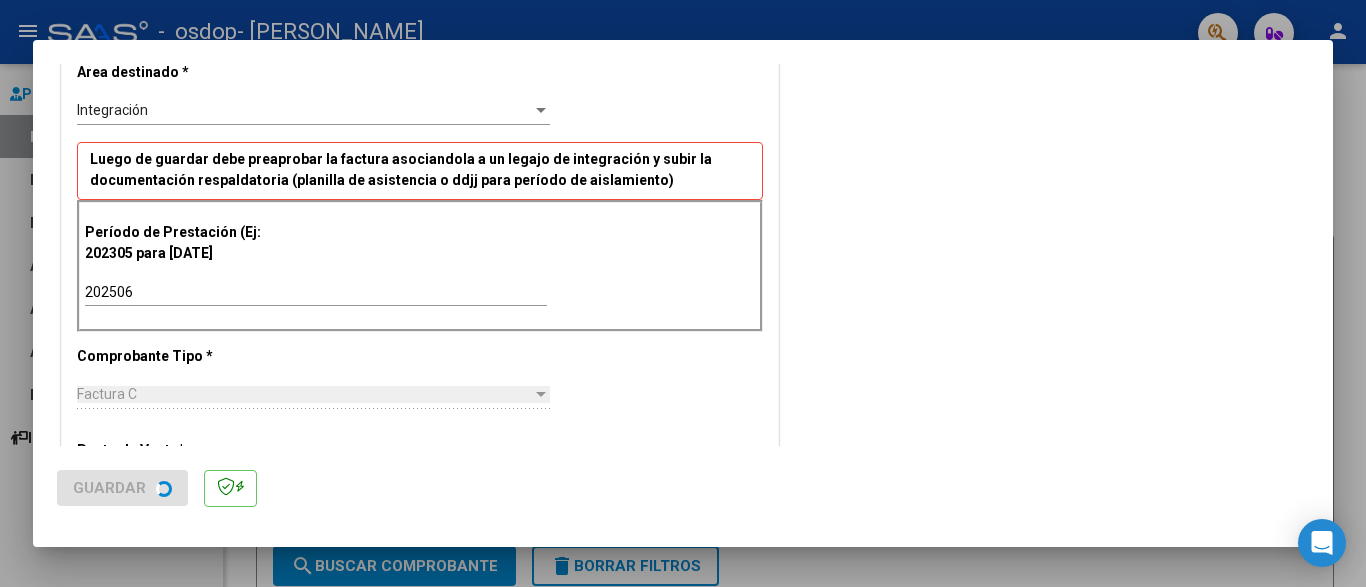 scroll, scrollTop: 0, scrollLeft: 0, axis: both 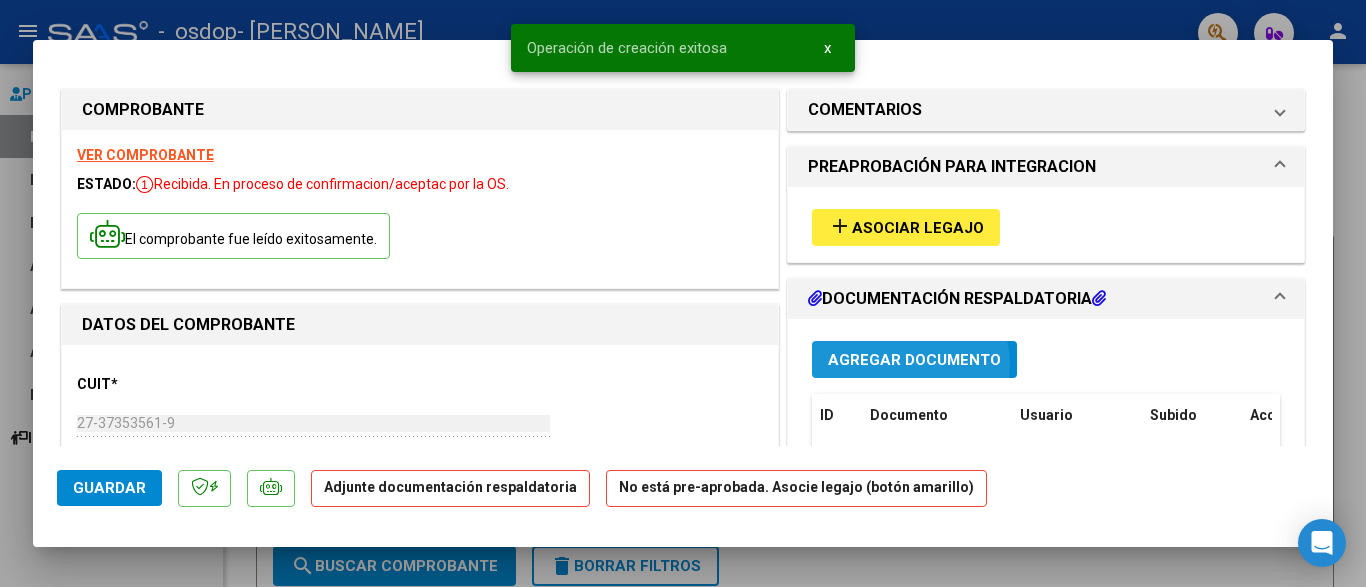 click on "Agregar Documento" at bounding box center (914, 360) 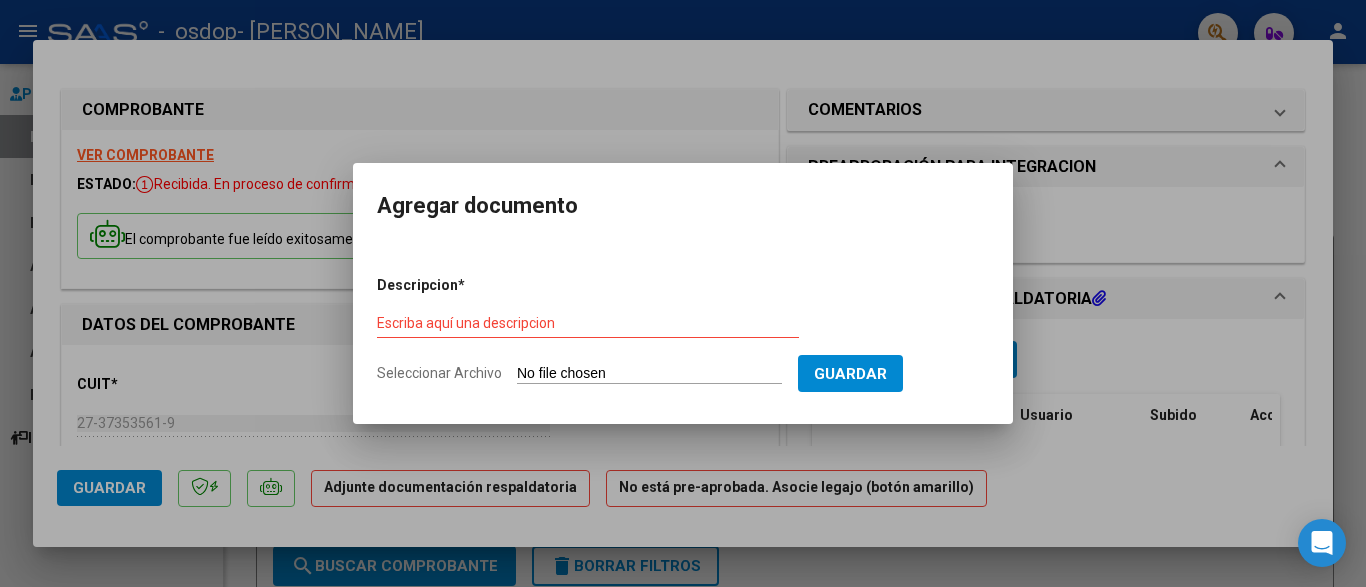 click on "Descripcion  *   Escriba aquí una descripcion  Seleccionar Archivo Guardar" at bounding box center [683, 330] 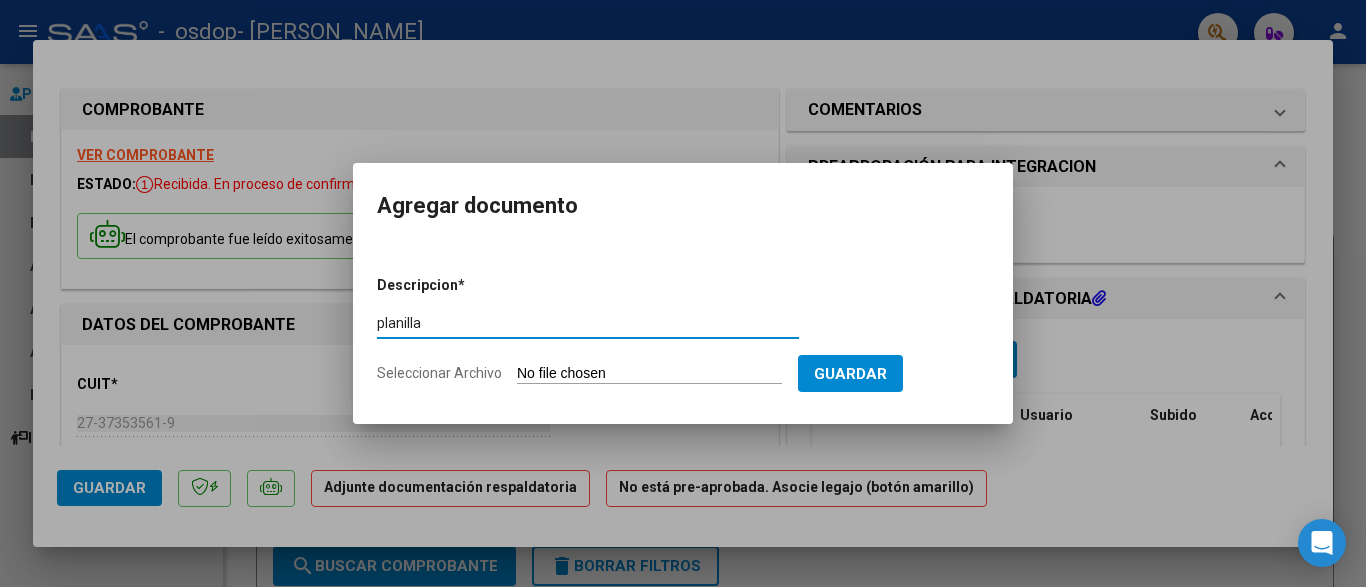 type on "planilla" 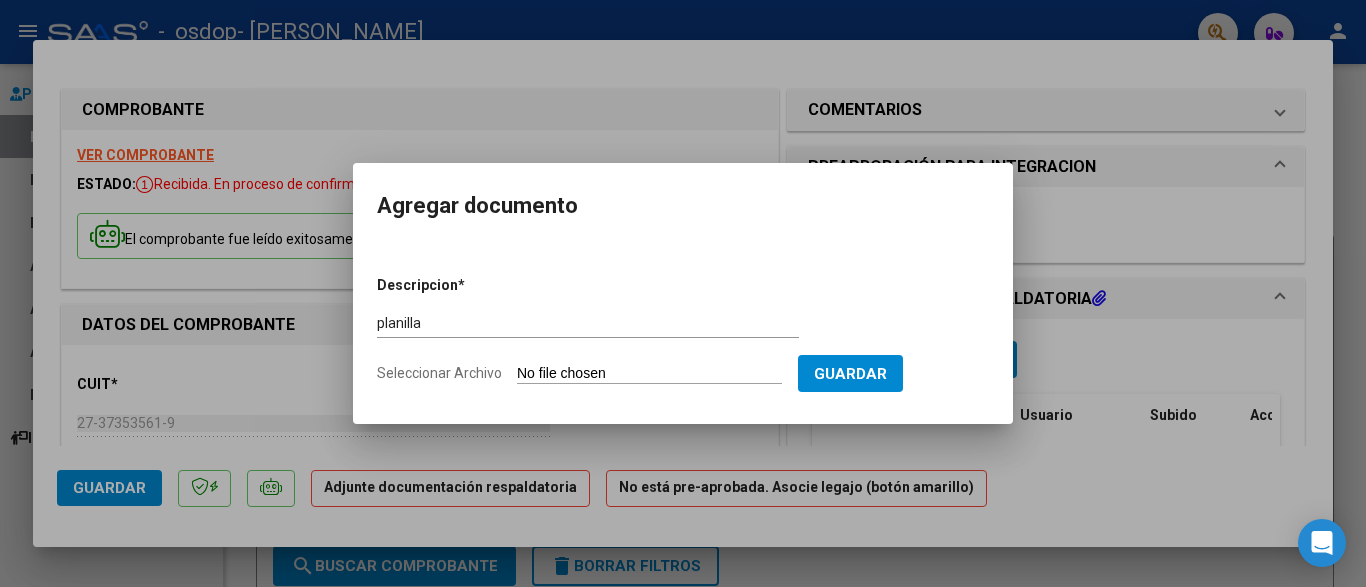 click on "Seleccionar Archivo" at bounding box center (649, 374) 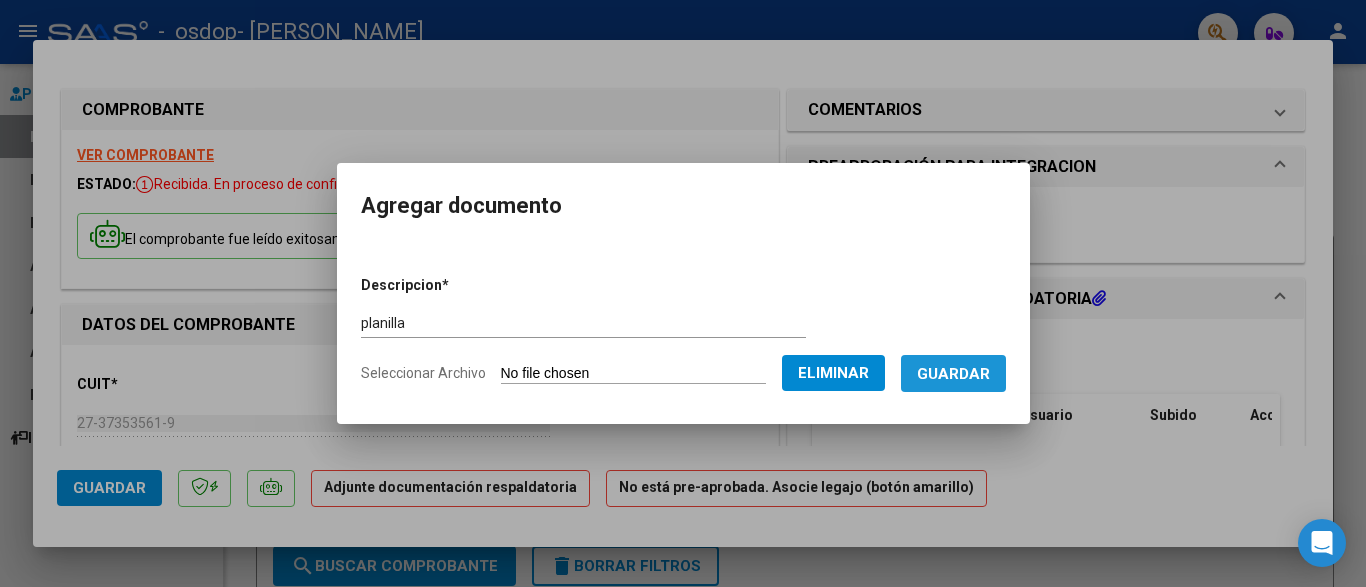 click on "Guardar" at bounding box center (953, 374) 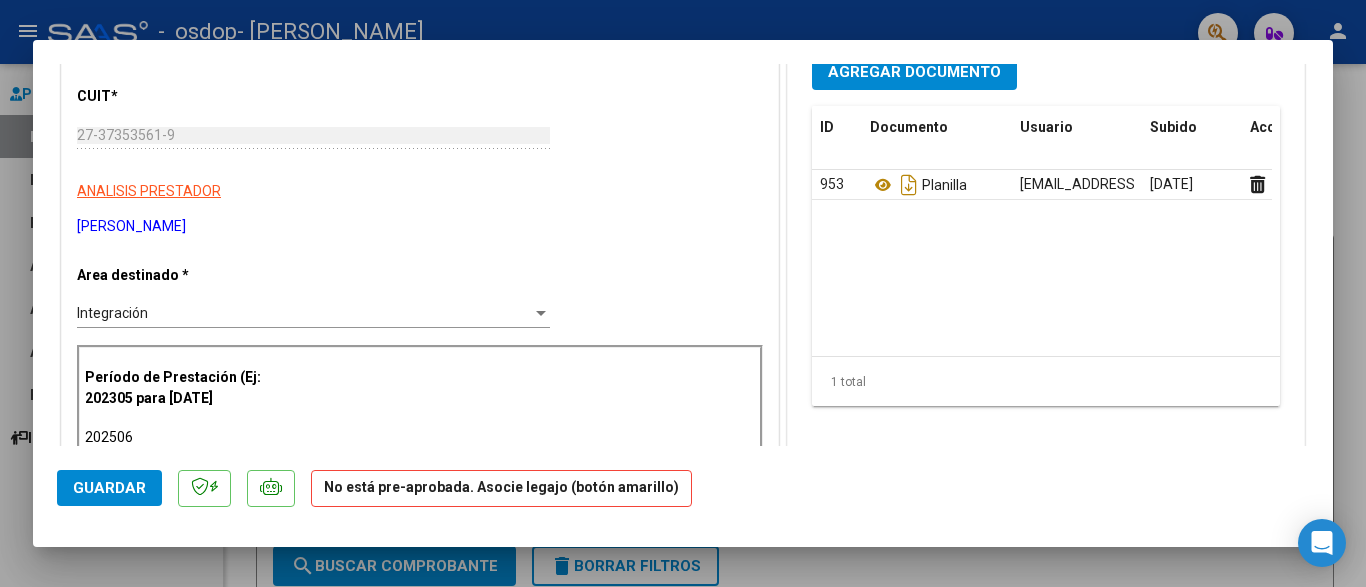 scroll, scrollTop: 302, scrollLeft: 0, axis: vertical 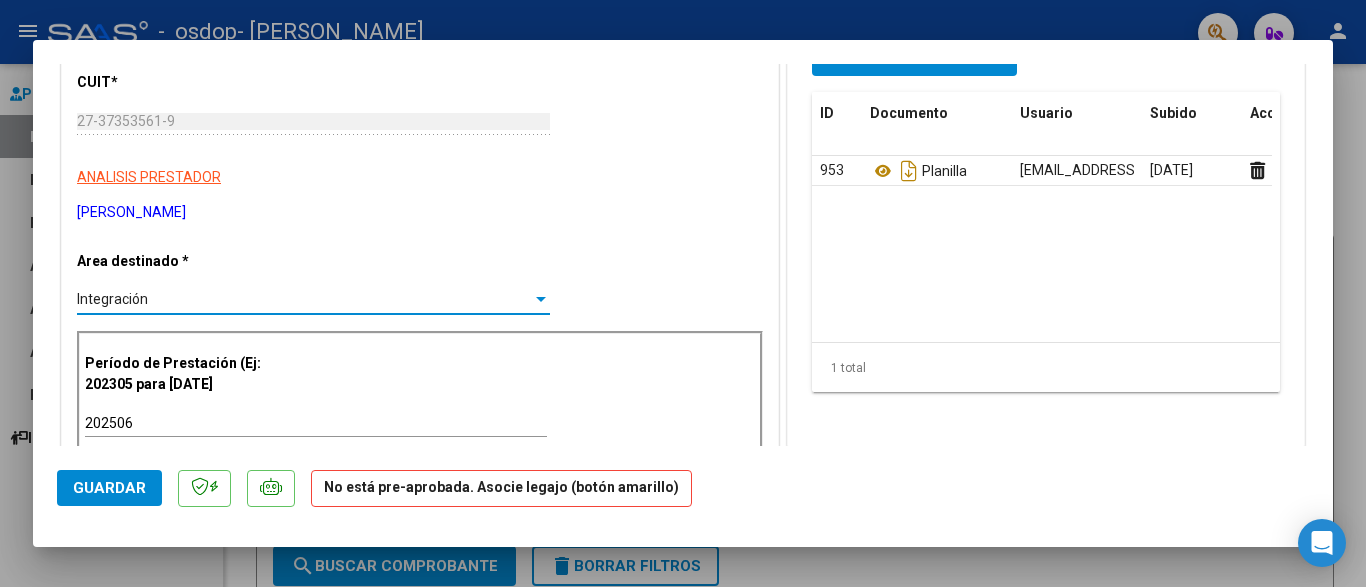 click on "Integración" at bounding box center [304, 299] 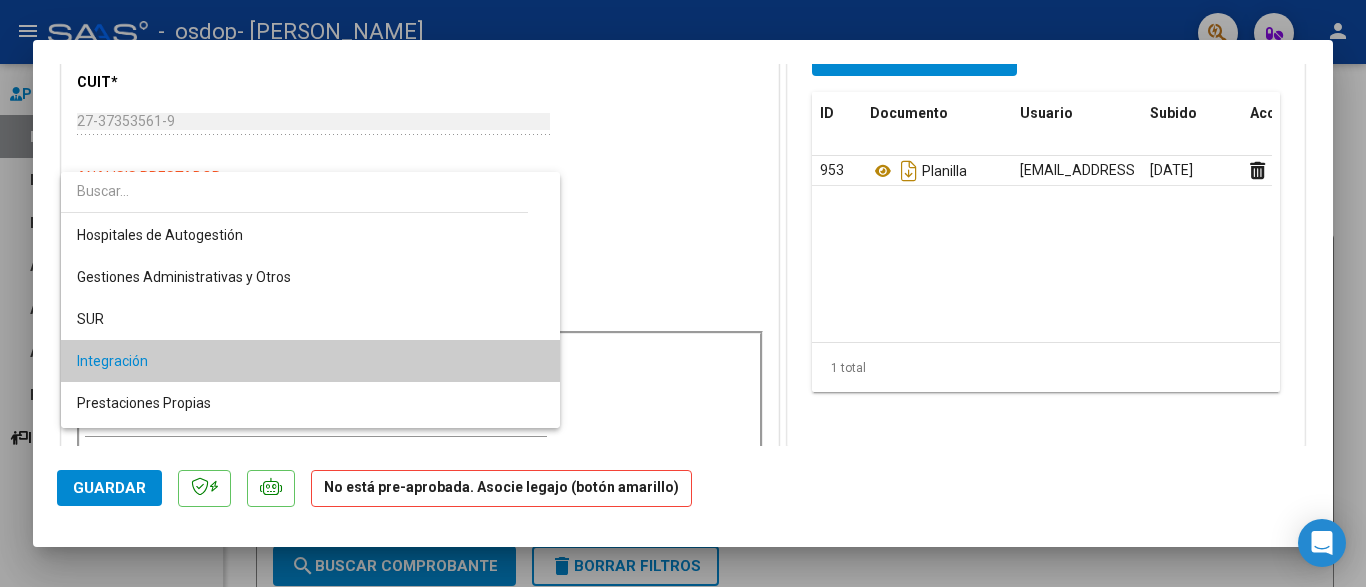 scroll, scrollTop: 61, scrollLeft: 0, axis: vertical 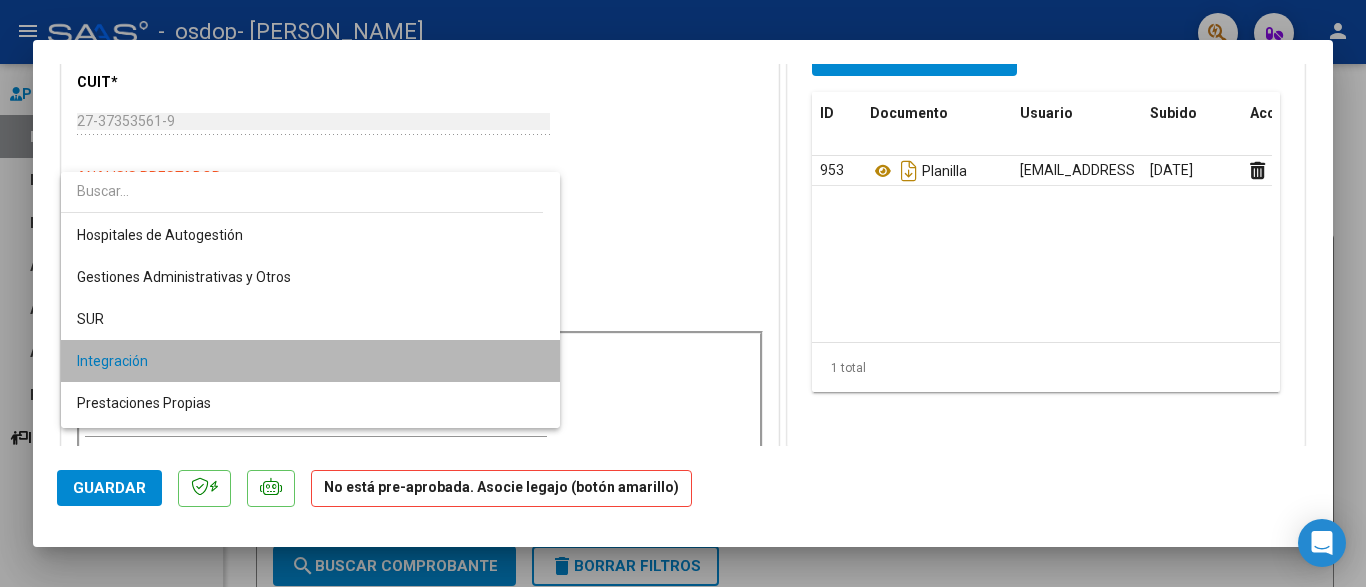 click on "Integración" at bounding box center [310, 361] 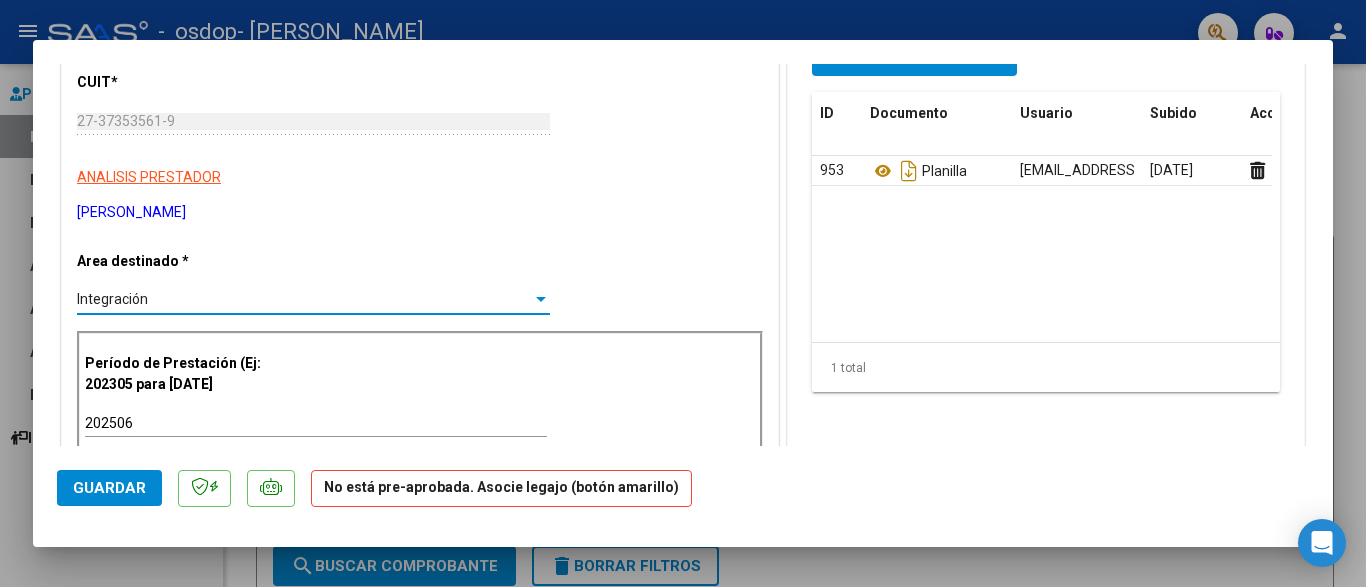 click on "Integración" at bounding box center (304, 299) 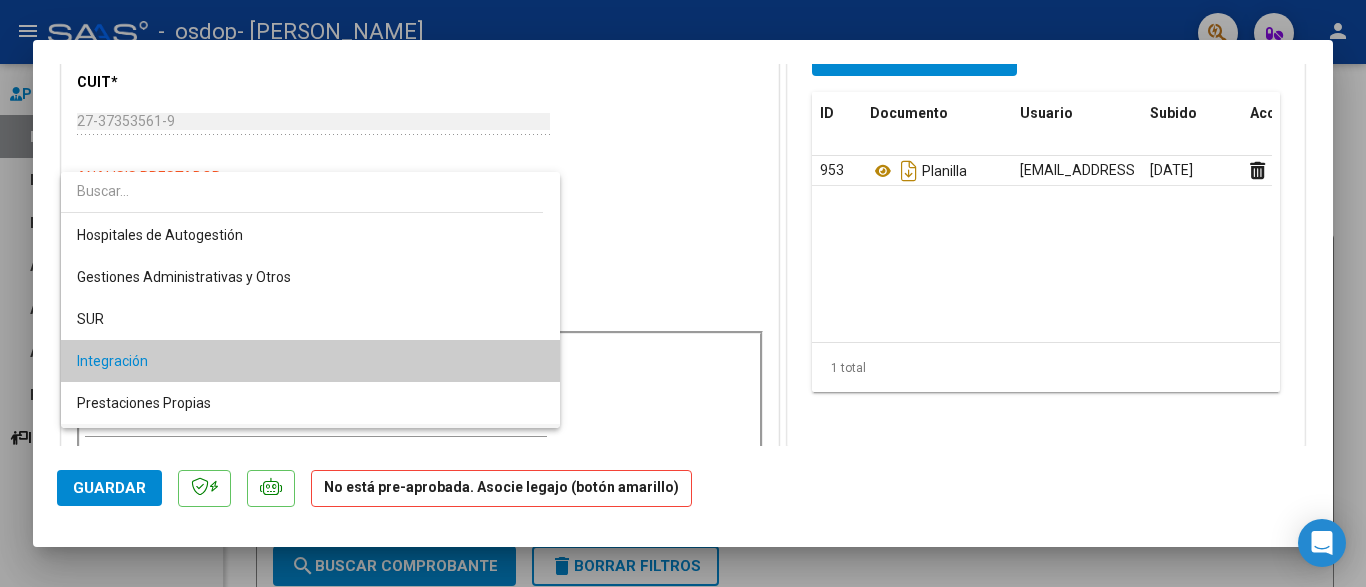 scroll, scrollTop: 61, scrollLeft: 0, axis: vertical 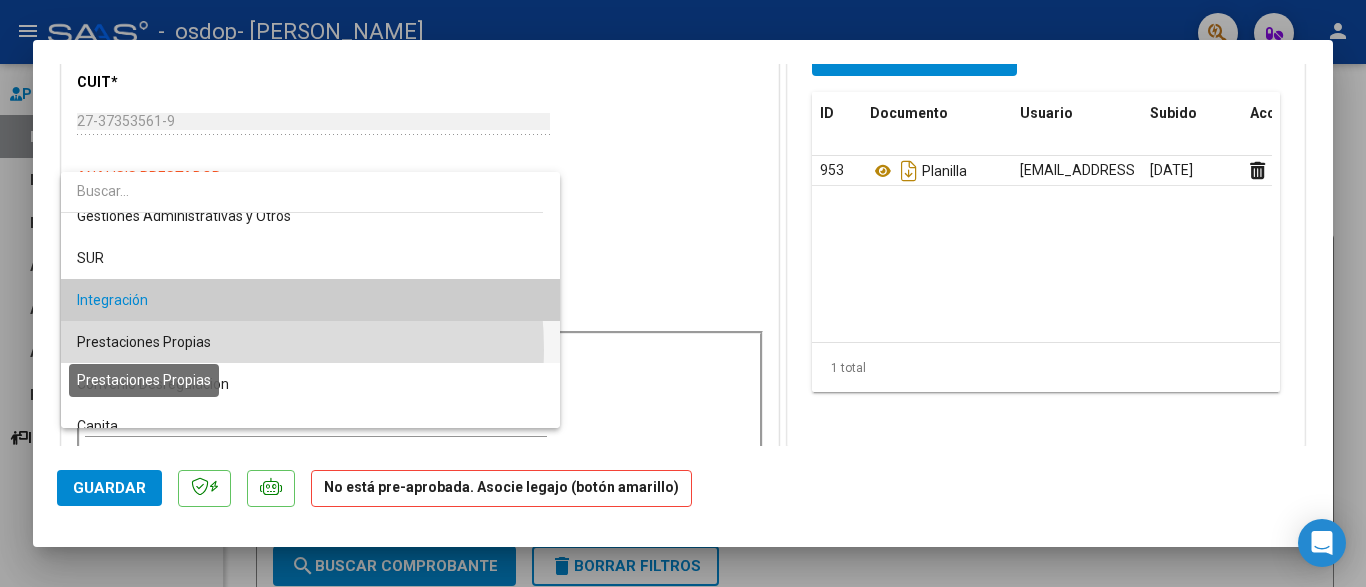 click on "Prestaciones Propias" at bounding box center [144, 342] 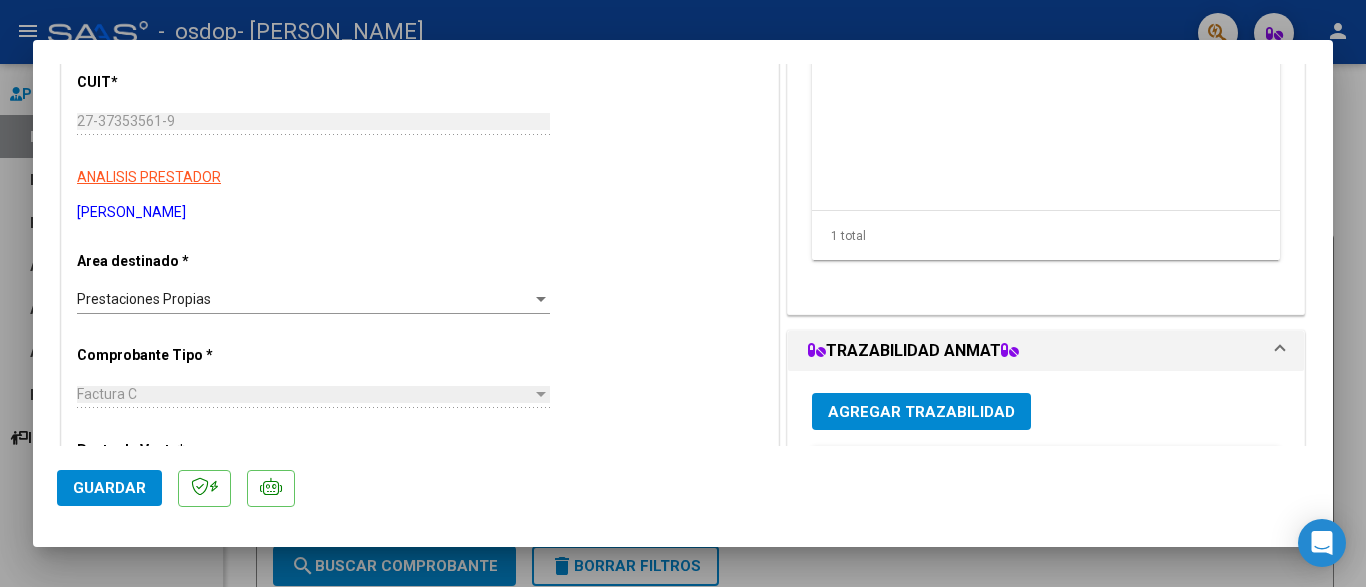 drag, startPoint x: 1323, startPoint y: 221, endPoint x: 1310, endPoint y: 155, distance: 67.26812 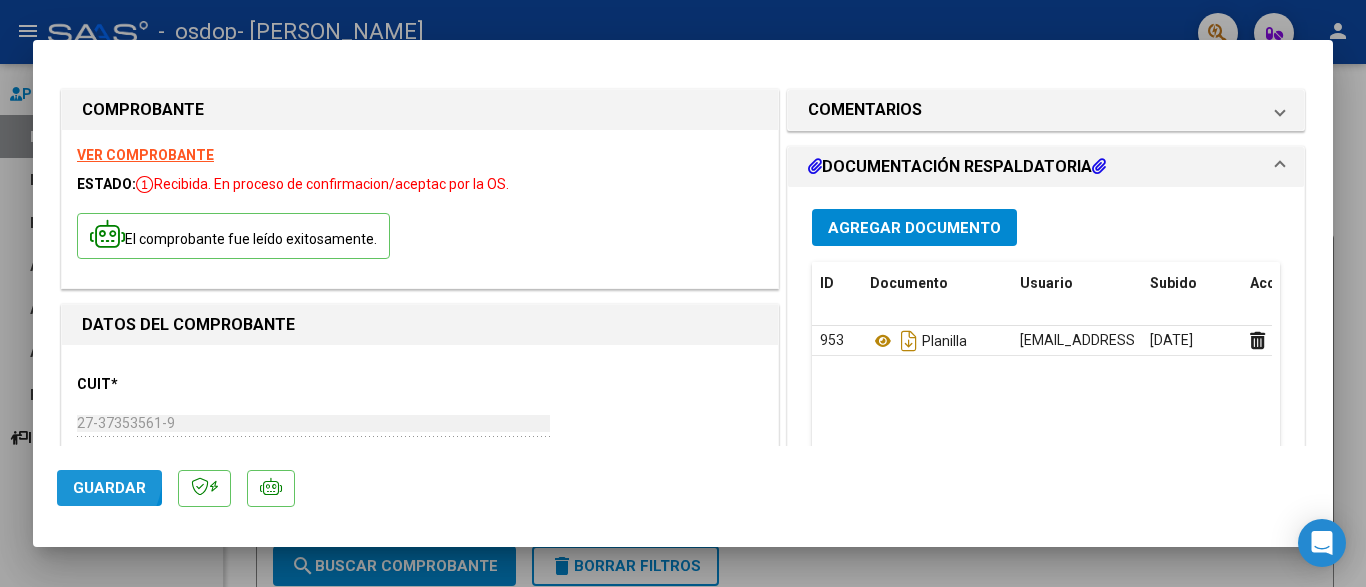 click on "Guardar" 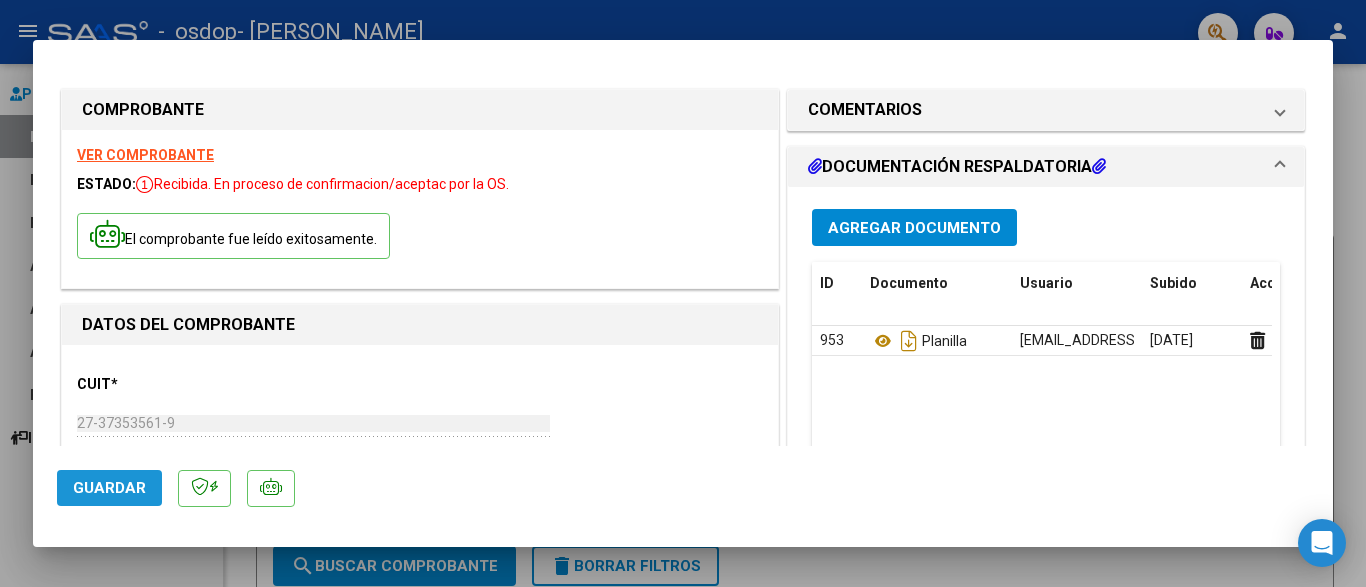 click on "Guardar" 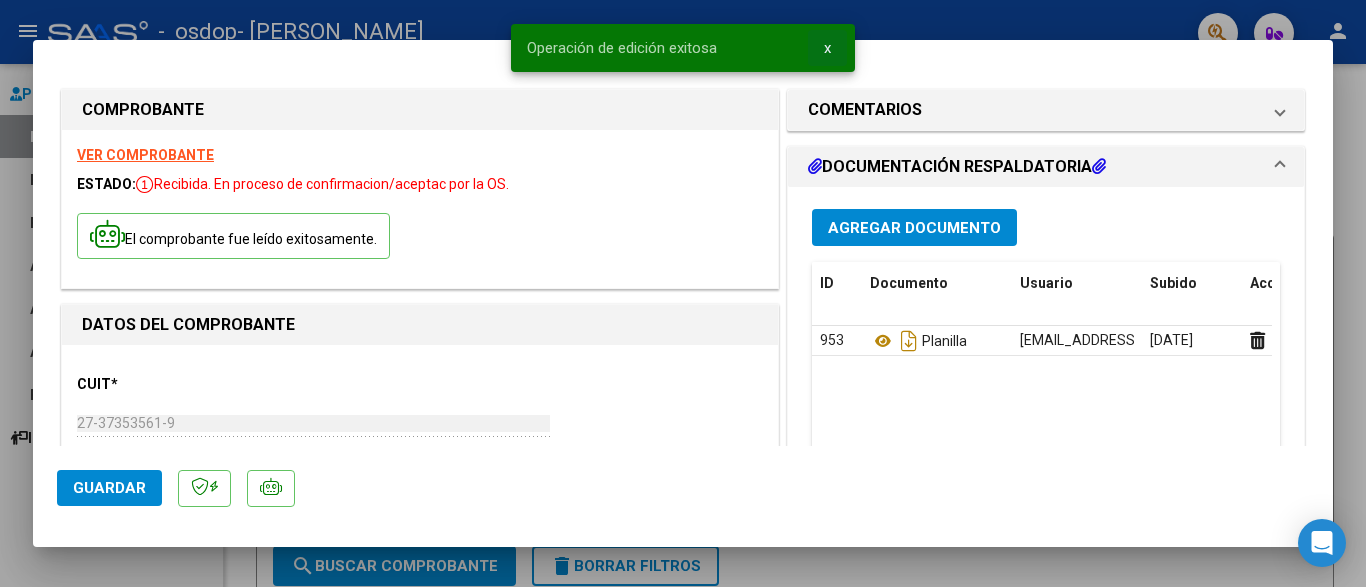click on "x" at bounding box center (827, 48) 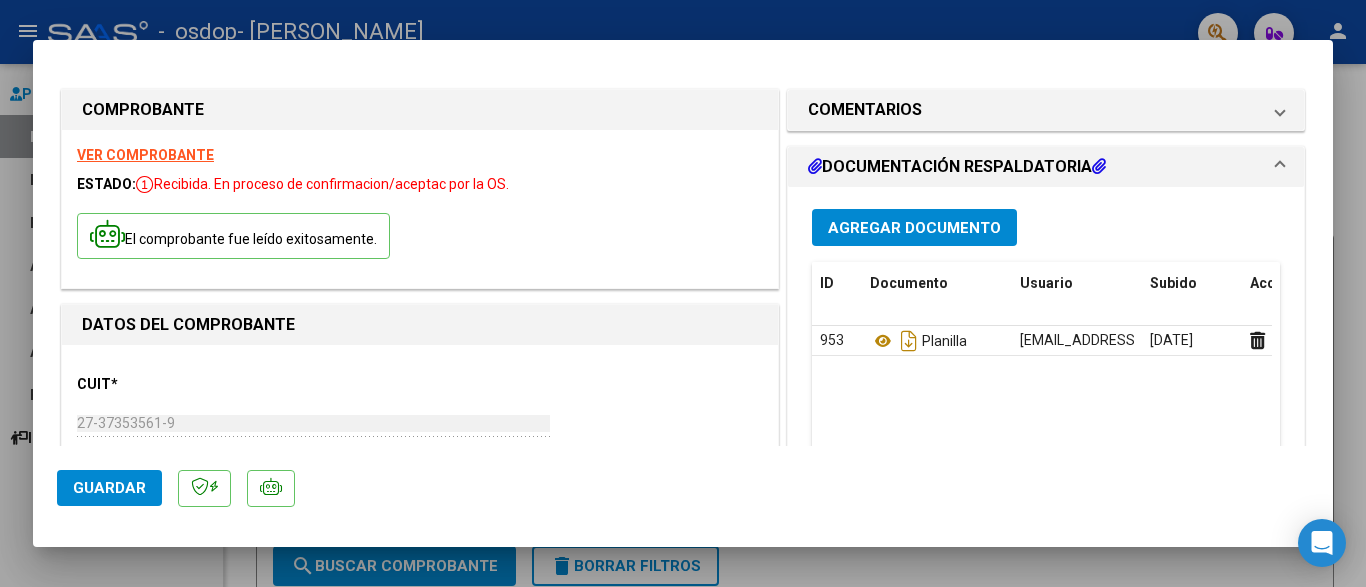 click at bounding box center (683, 293) 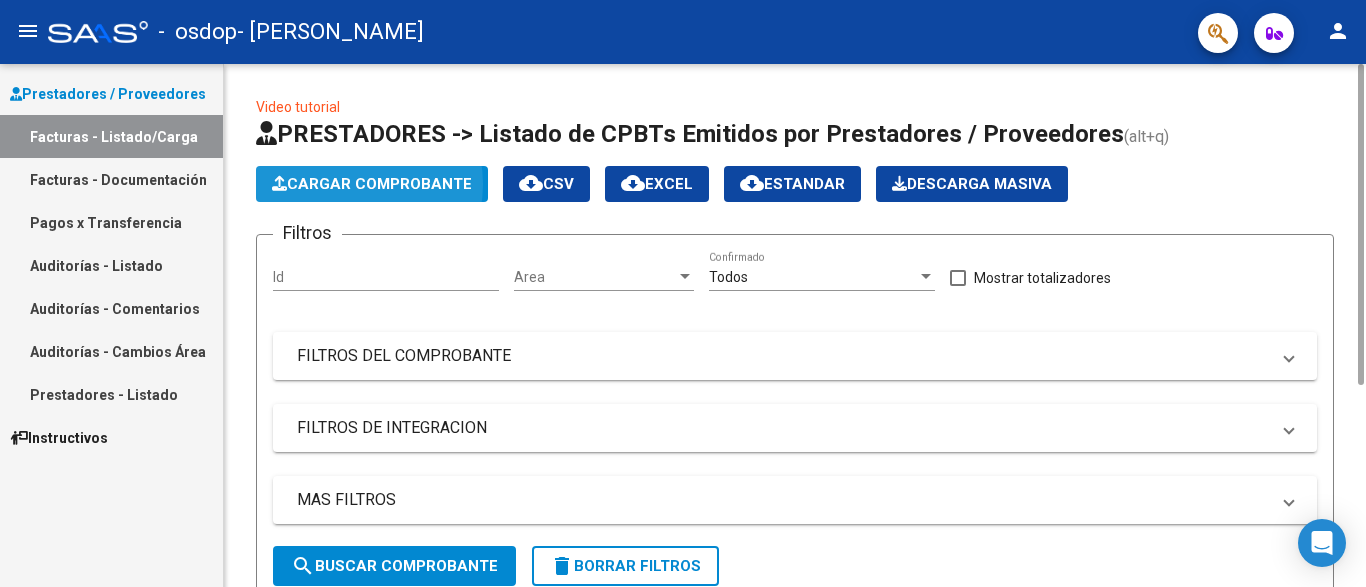 click on "Cargar Comprobante" 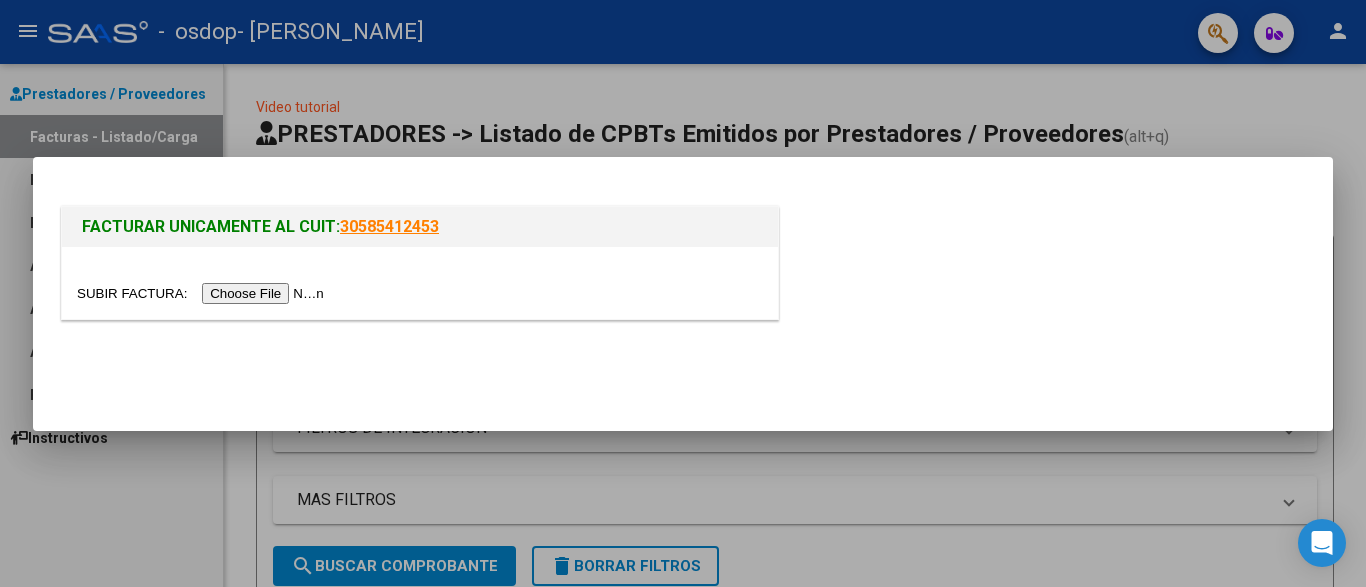 click at bounding box center [203, 293] 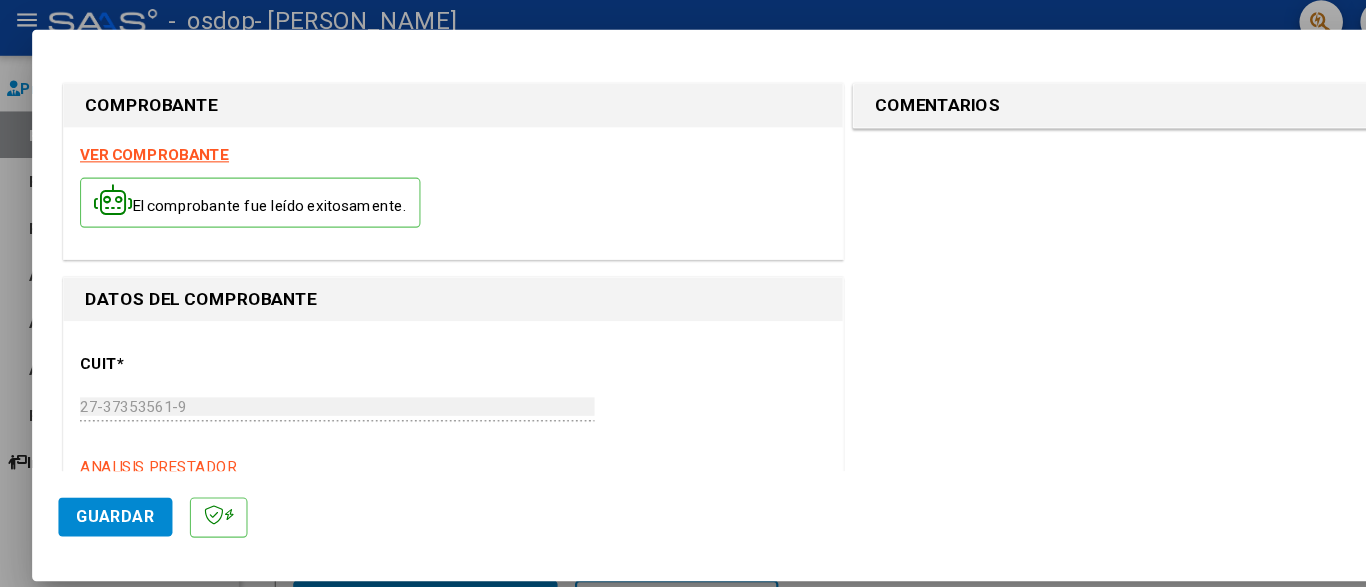 click on "DATOS DEL COMPROBANTE" at bounding box center [420, 288] 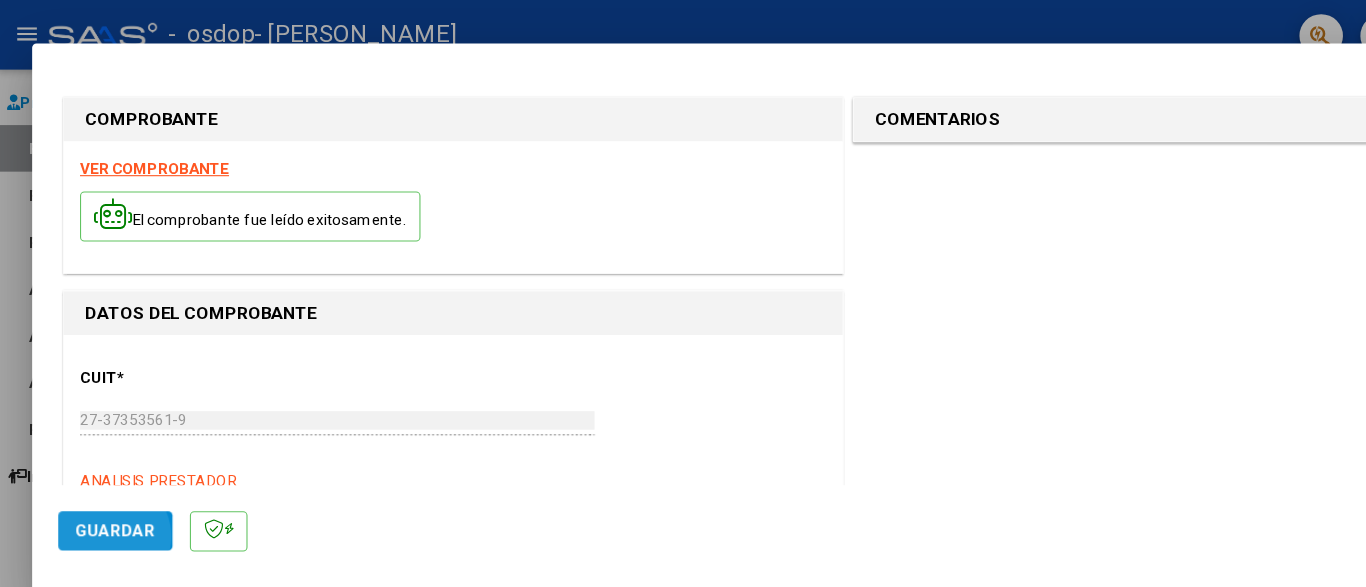 click on "Guardar" 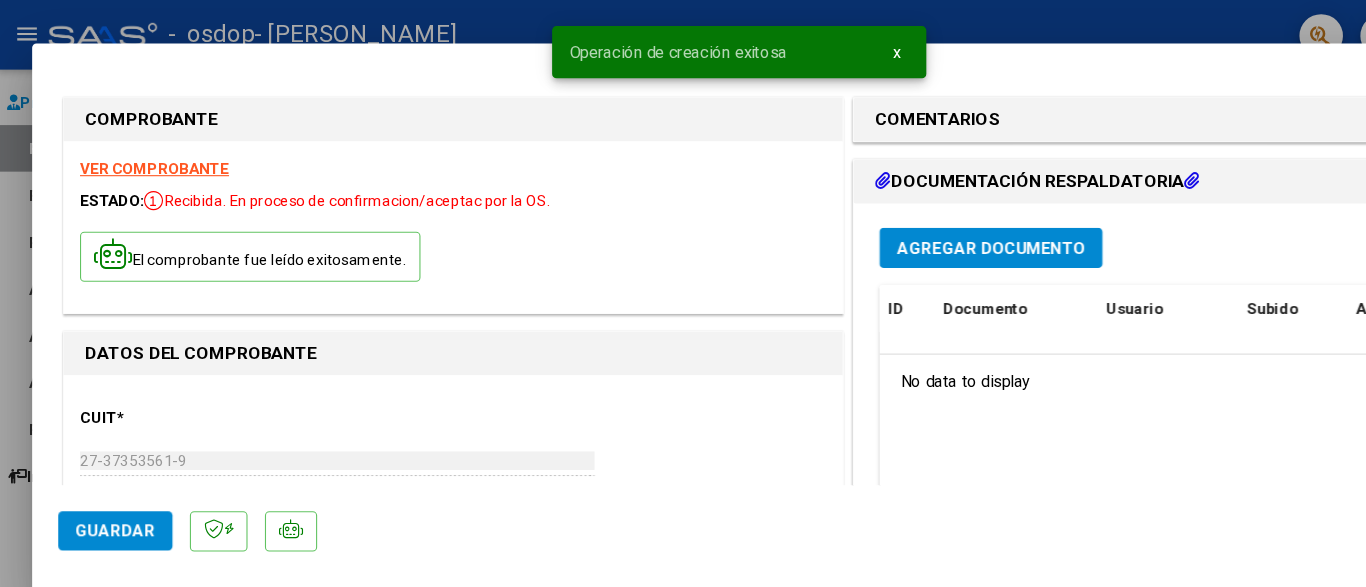 click on "COMPROBANTE VER COMPROBANTE       ESTADO:   Recibida. En proceso de confirmacion/aceptac por la OS.     El comprobante fue leído exitosamente.  DATOS DEL COMPROBANTE CUIT  *   27-37353561-9 Ingresar CUIT  ANALISIS PRESTADOR  [PERSON_NAME] [PERSON_NAME]  Area destinado * Prestaciones Propias Seleccionar Area  Comprobante Tipo * Factura C Seleccionar Tipo Punto de Venta  *   1 Ingresar el Nro.  Número  *   920 Ingresar el Nro.  Monto  *   $ 98.964,88 Ingresar el monto  [GEOGRAPHIC_DATA].  *   [DATE] Ingresar la fecha  CAE / CAEA (no ingrese CAI)    75269718274758 Ingresar el CAE o CAEA (no ingrese CAI)  Fecha de Vencimiento    Ingresar la fecha  Ref. Externa    Ingresar la ref.  N° Liquidación    Ingresar el N° Liquidación  COMENTARIOS Comentarios del Prestador / Gerenciador:   DOCUMENTACIÓN RESPALDATORIA  Agregar Documento ID Documento Usuario Subido Acción No data to display  0 total   1   TRAZABILIDAD ANMAT  Agregar Trazabilidad ID Estado Serial Lote C/ Rec Apellido Nombre DNI Medicamento" at bounding box center (683, 293) 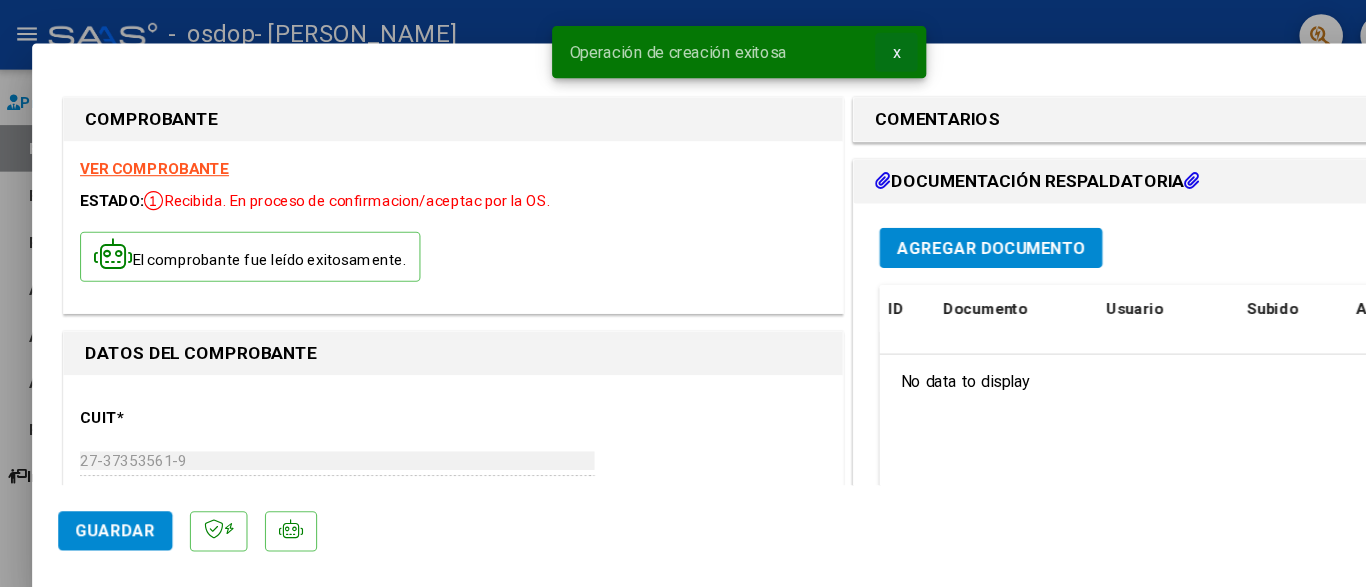 click on "x" at bounding box center [827, 48] 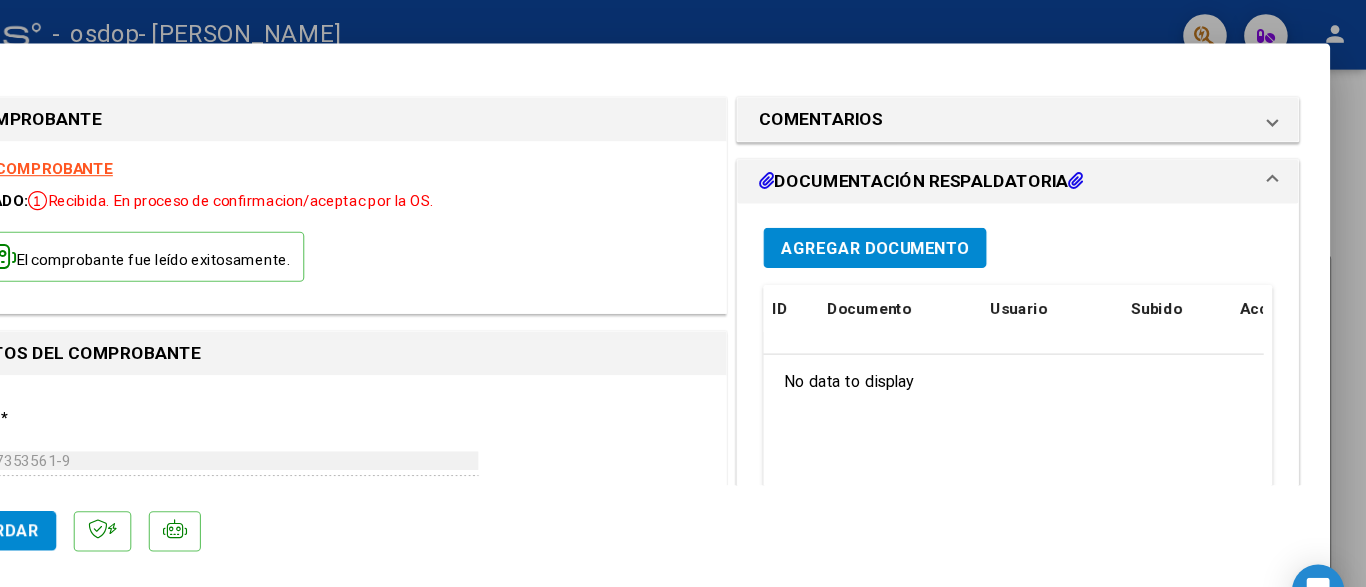 click at bounding box center (683, 293) 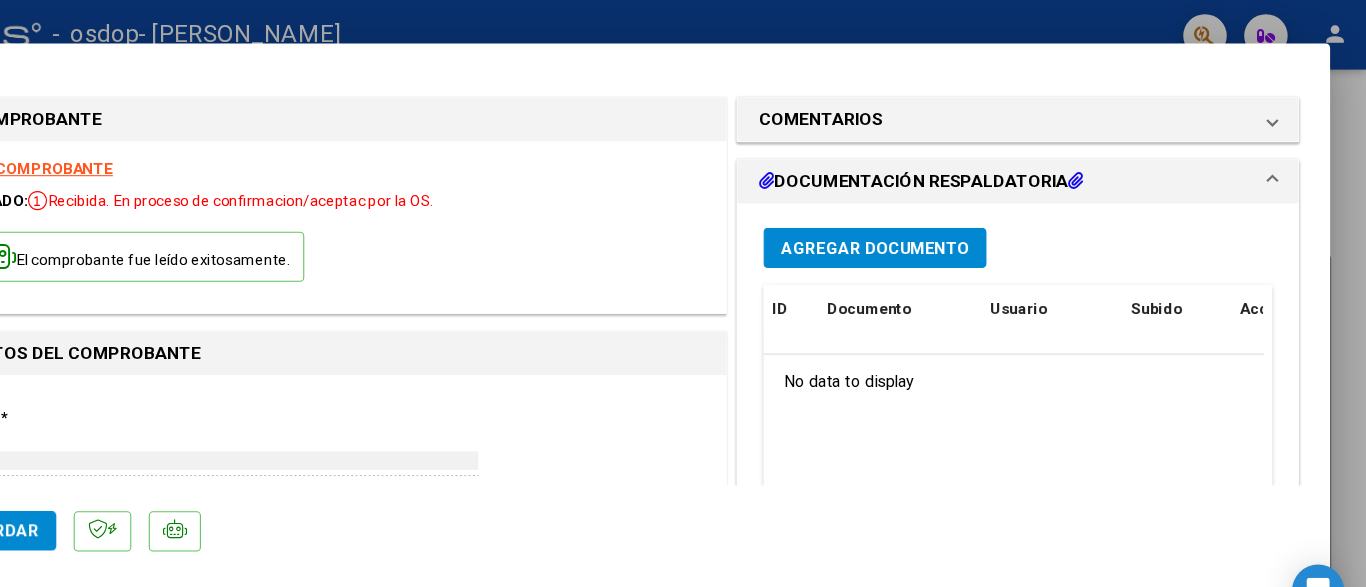 type on "$ 0,00" 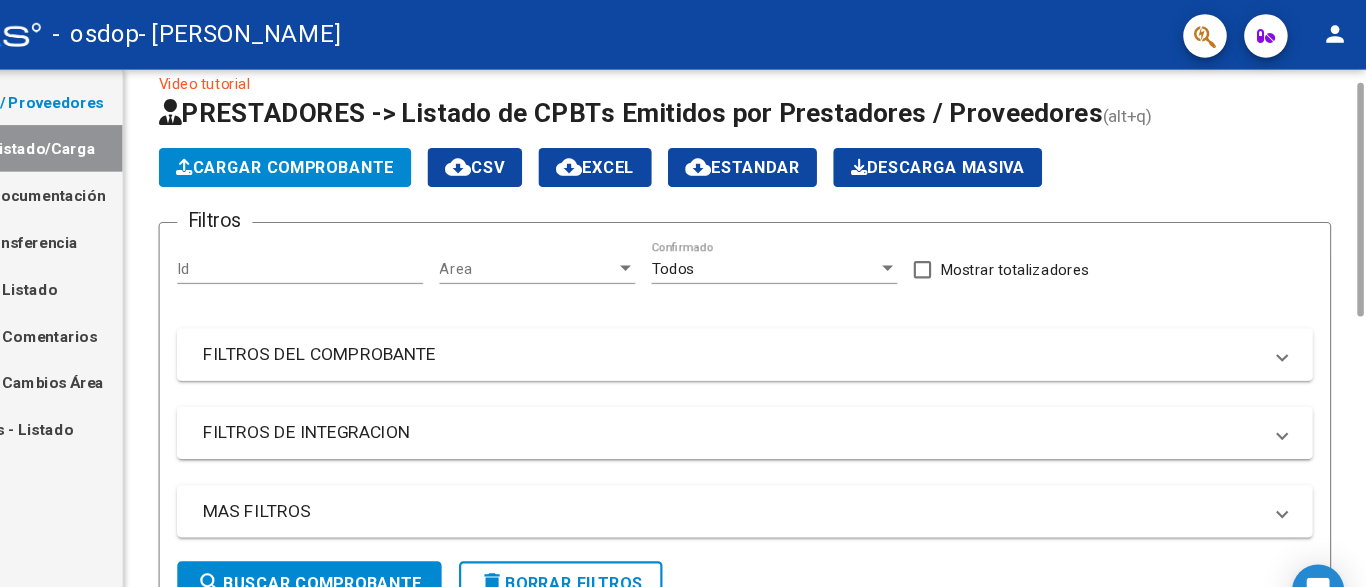 scroll, scrollTop: 60, scrollLeft: 0, axis: vertical 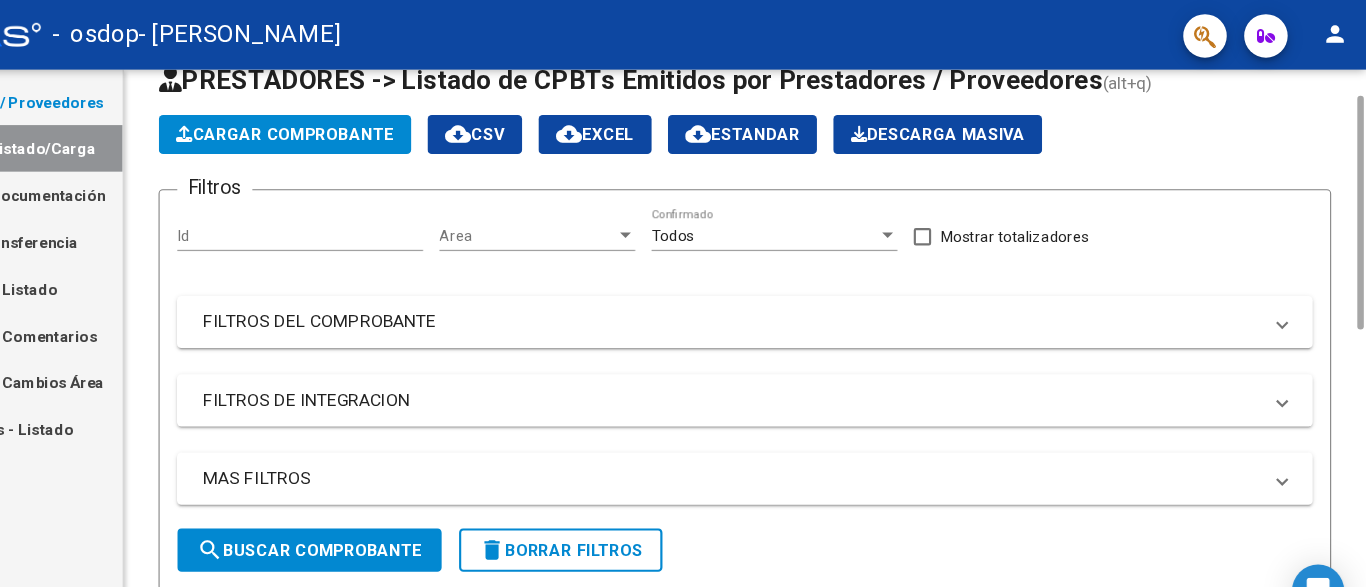 click on "Cargar Comprobante" 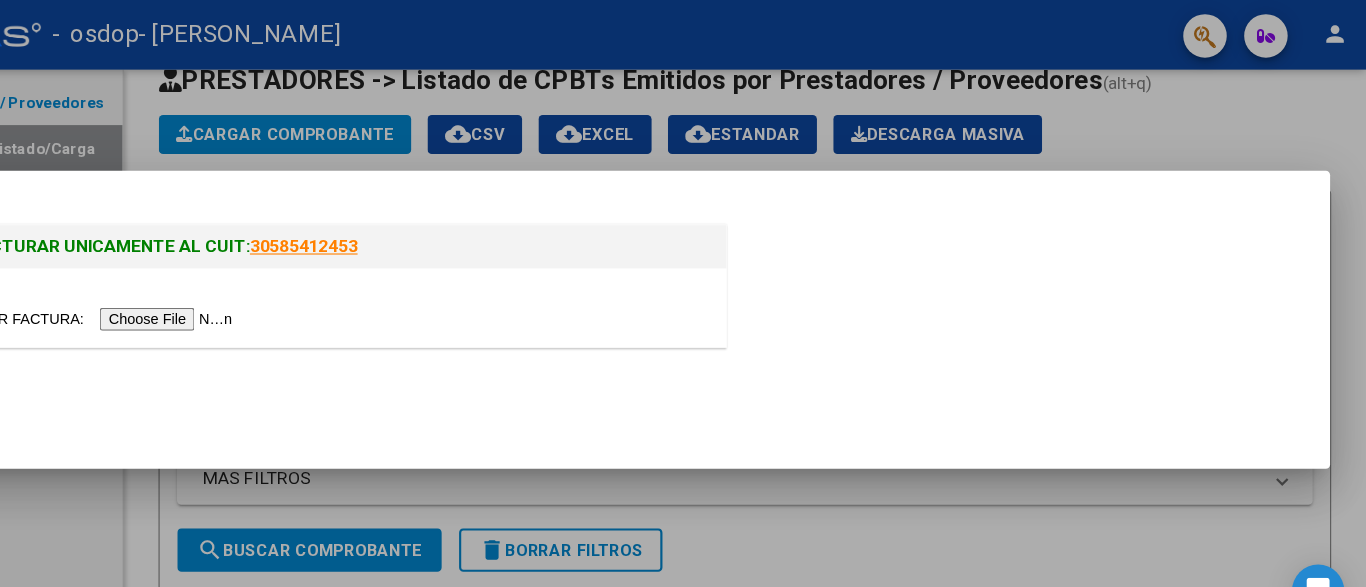 click at bounding box center (203, 293) 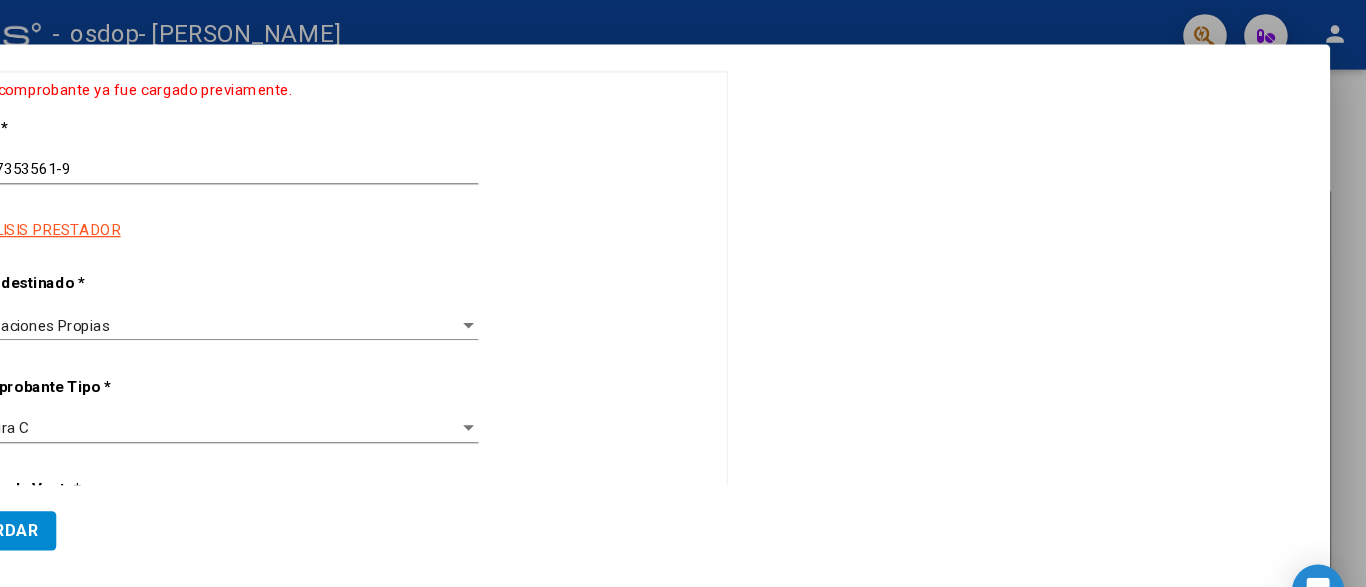 scroll, scrollTop: 246, scrollLeft: 0, axis: vertical 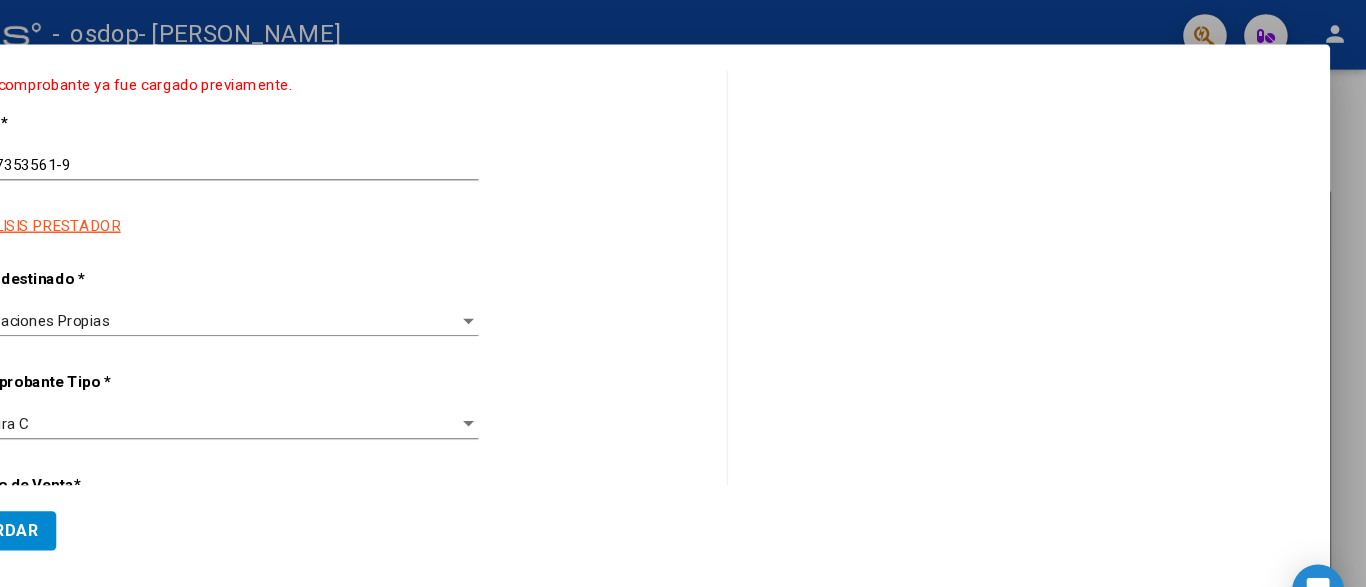 click at bounding box center [683, 293] 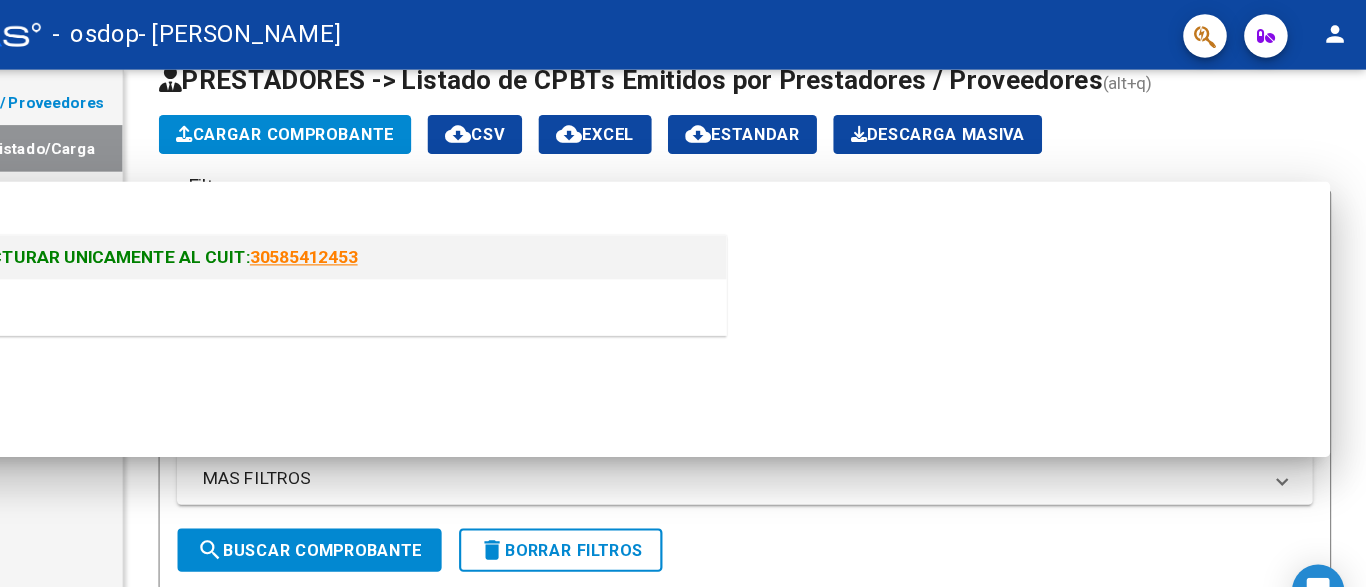 scroll, scrollTop: 0, scrollLeft: 0, axis: both 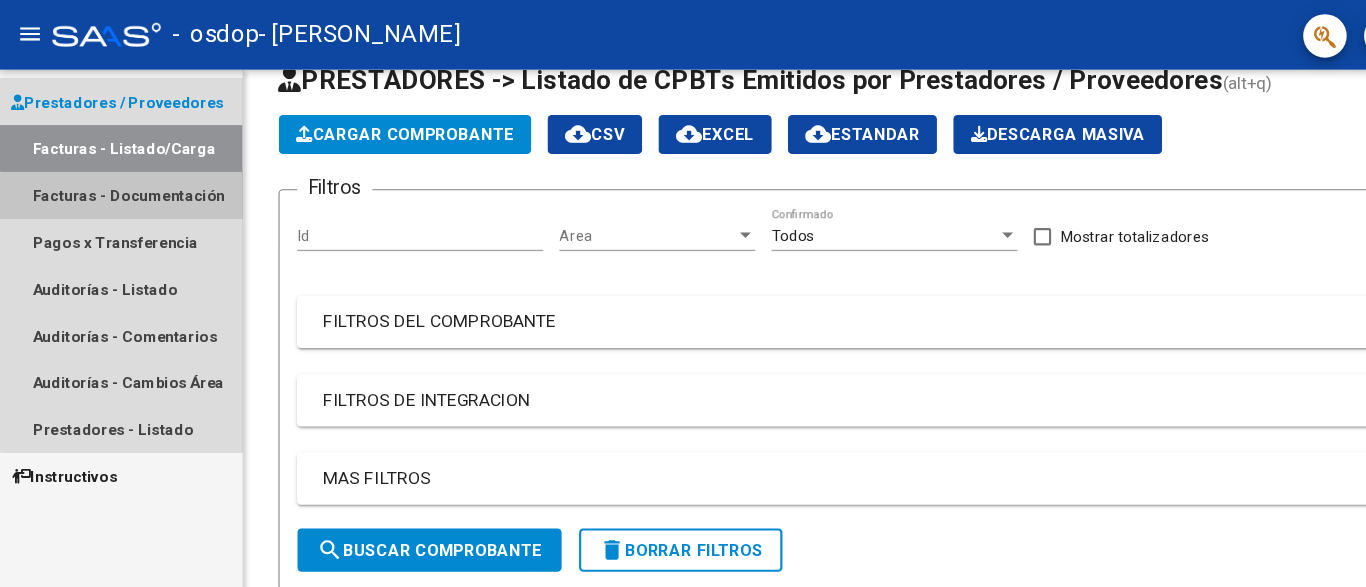 click on "Facturas - Documentación" at bounding box center [111, 179] 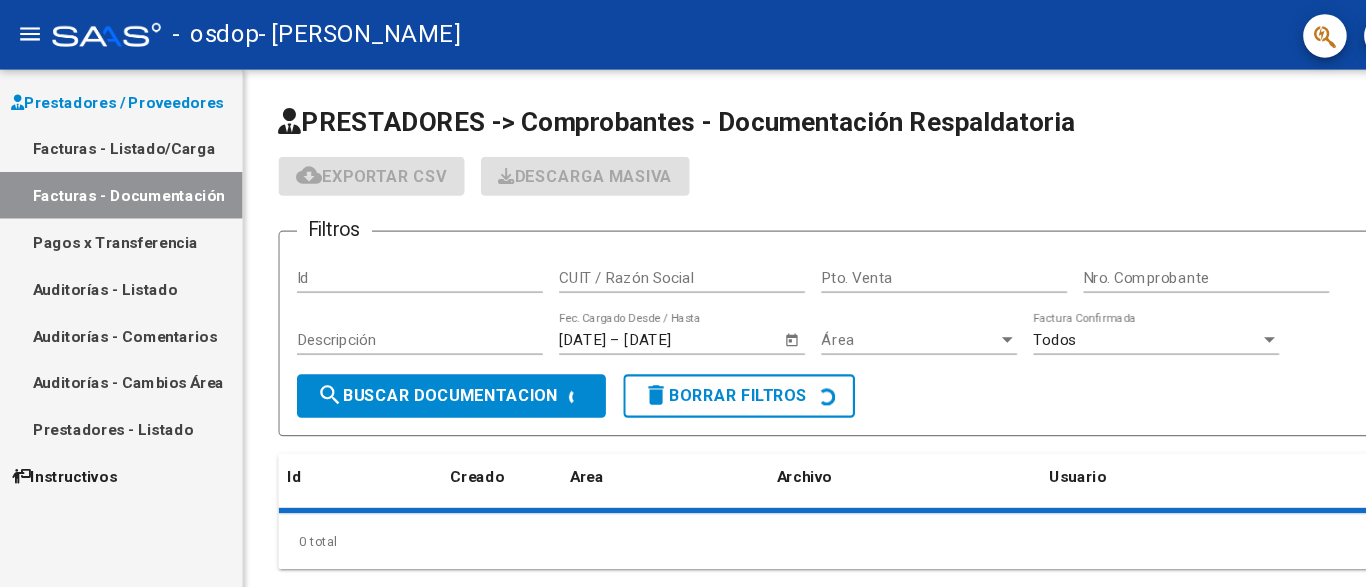 scroll, scrollTop: 0, scrollLeft: 0, axis: both 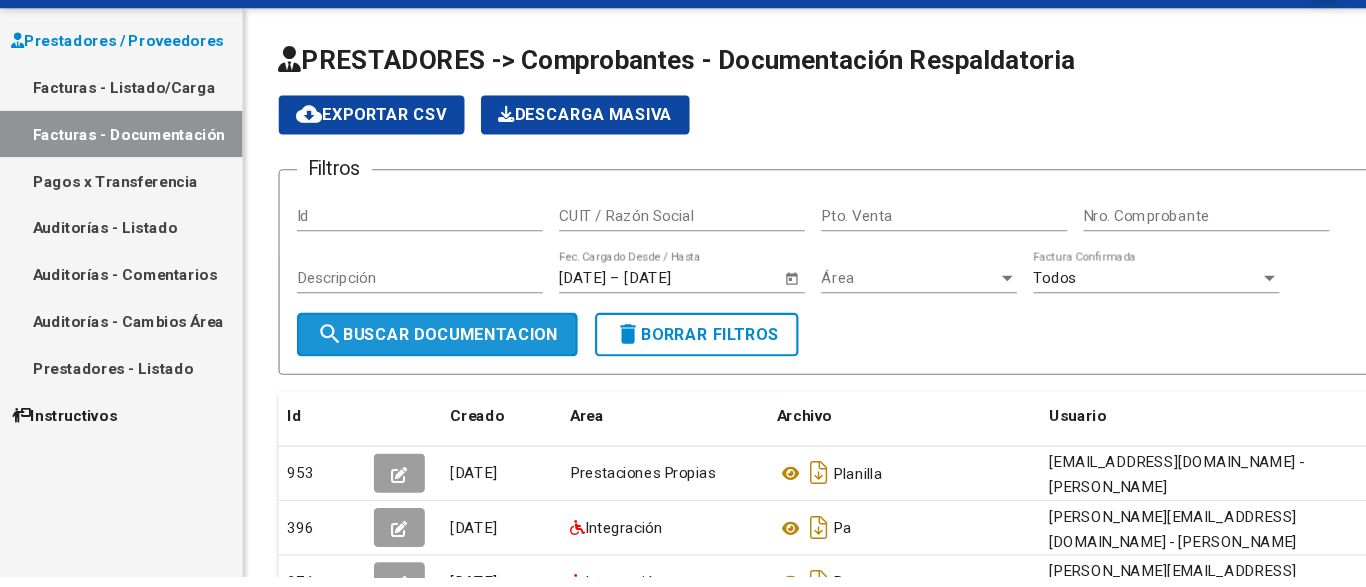 click on "search  Buscar Documentacion" 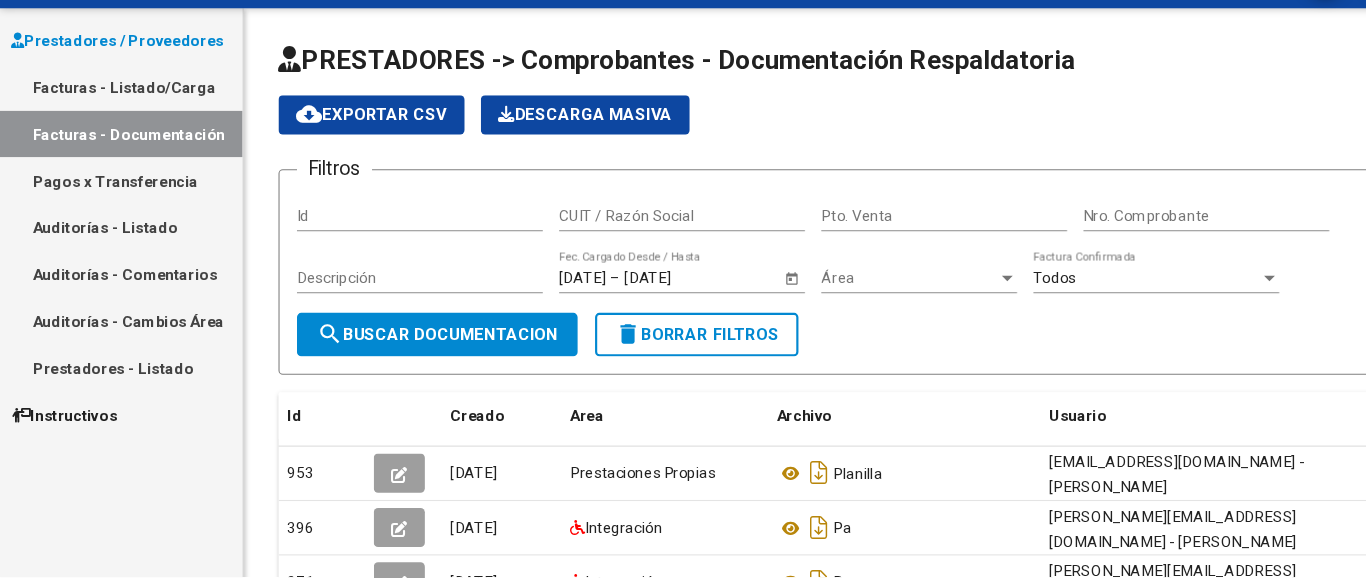 click on "Id" at bounding box center [386, 255] 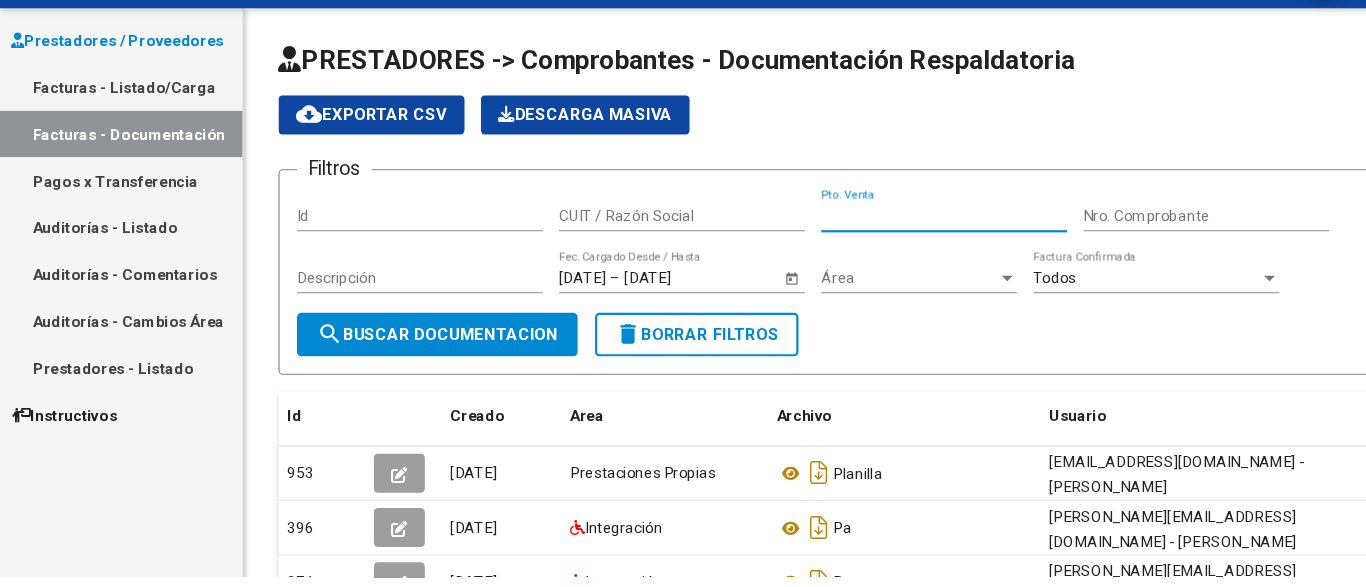 click on "Pto. Venta" at bounding box center (868, 255) 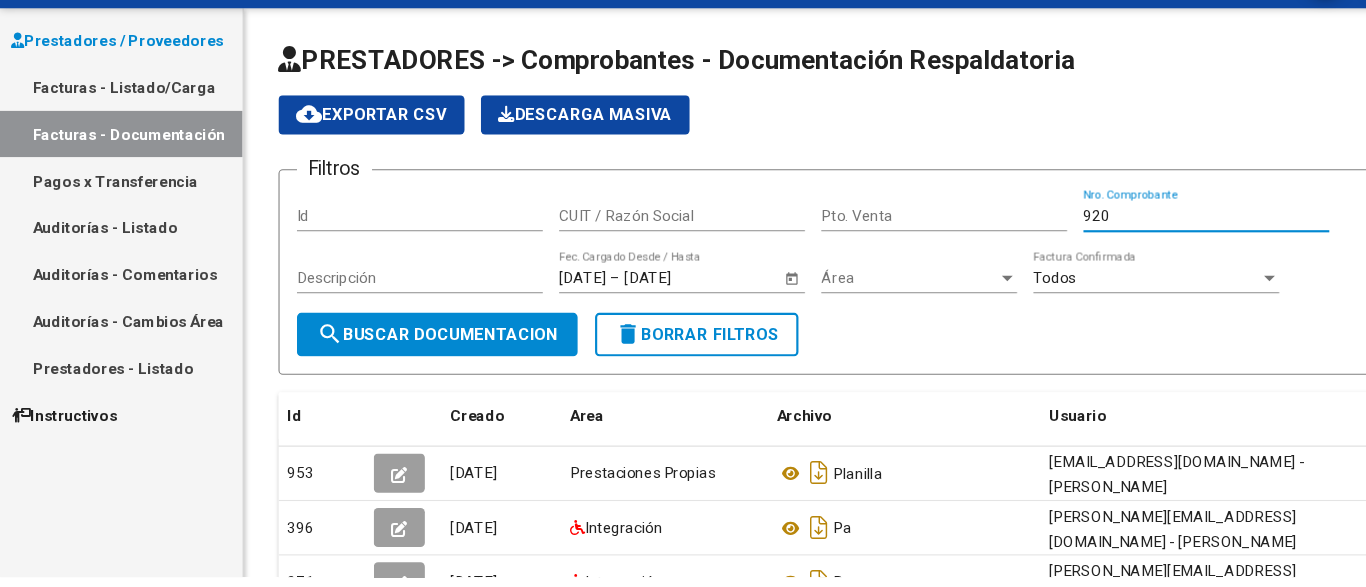 type on "920" 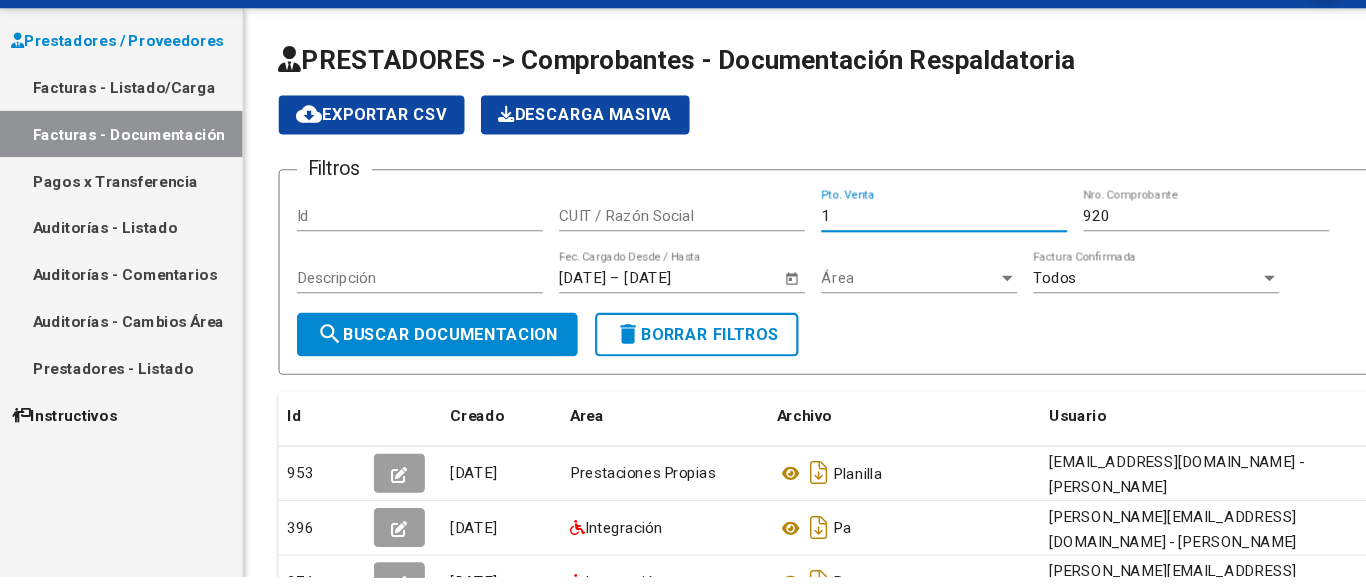 type on "1" 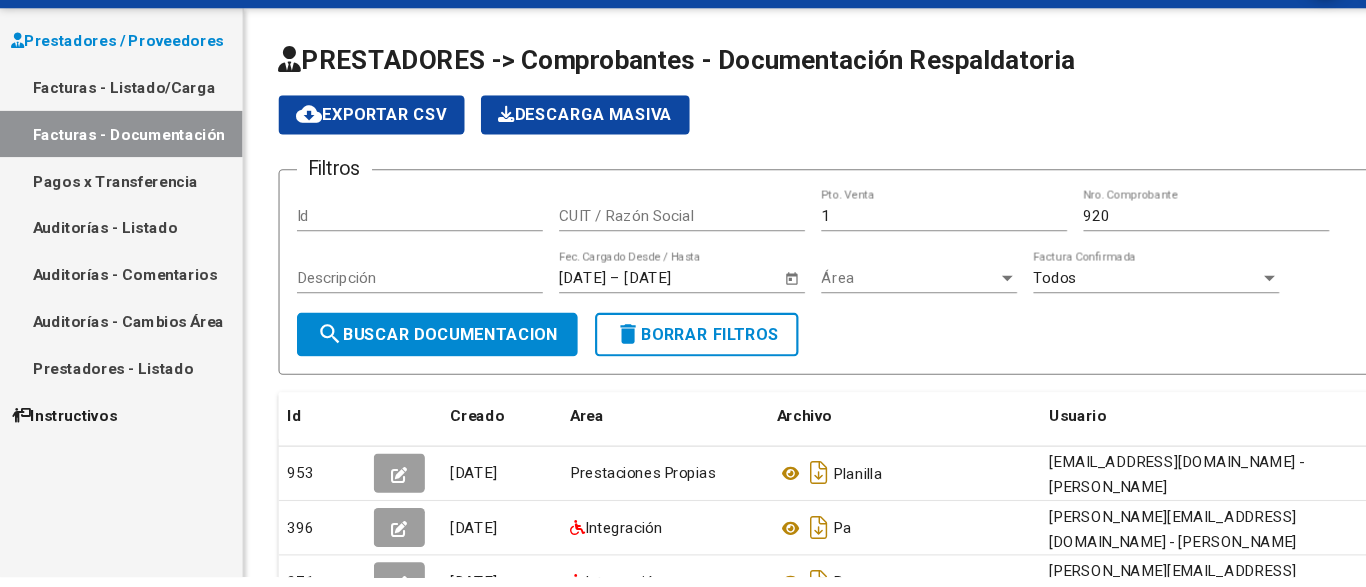 click on "CUIT / Razón Social" 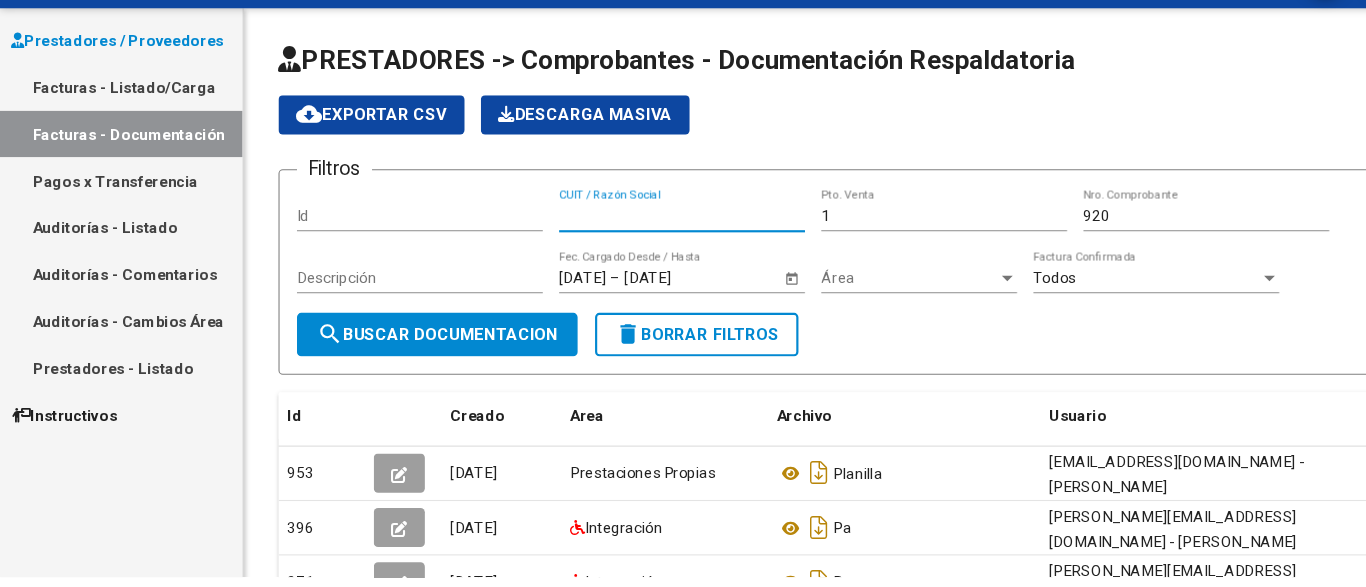 click on "CUIT / Razón Social" at bounding box center [627, 255] 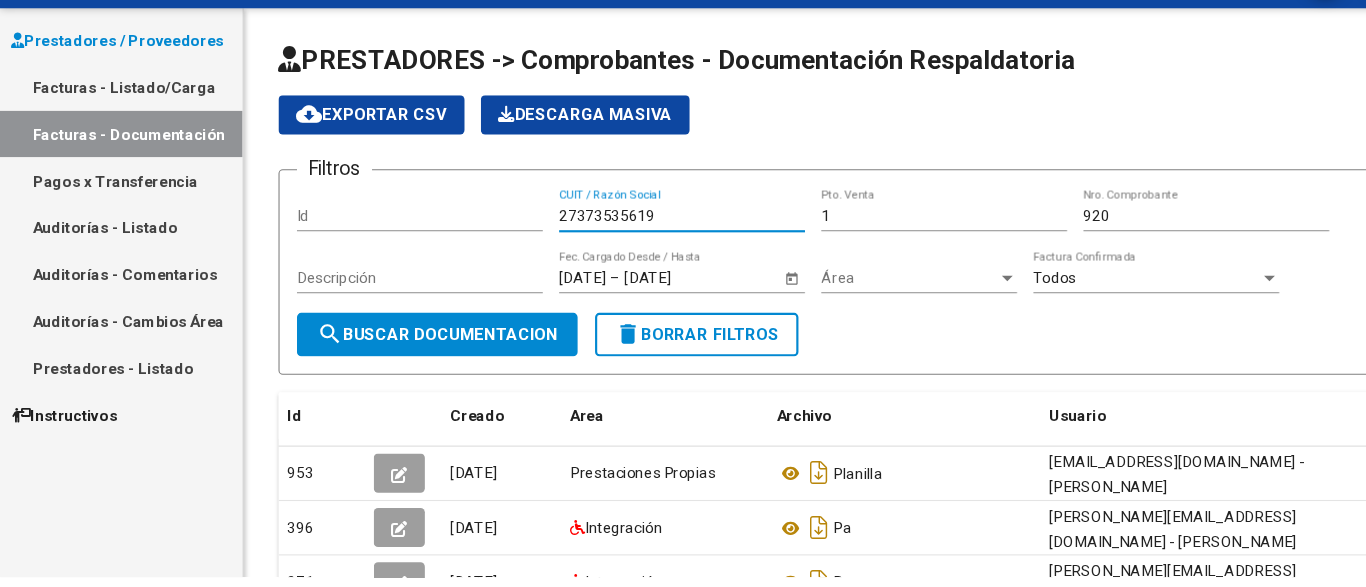 type on "27373535619" 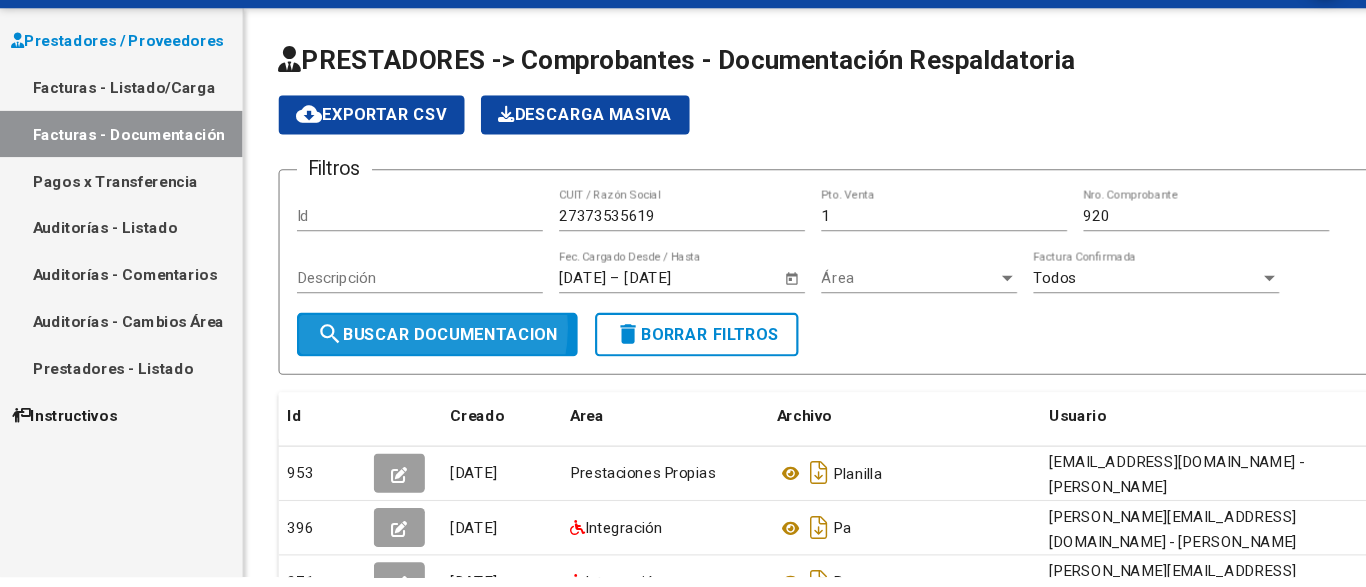 click on "search  Buscar Documentacion" 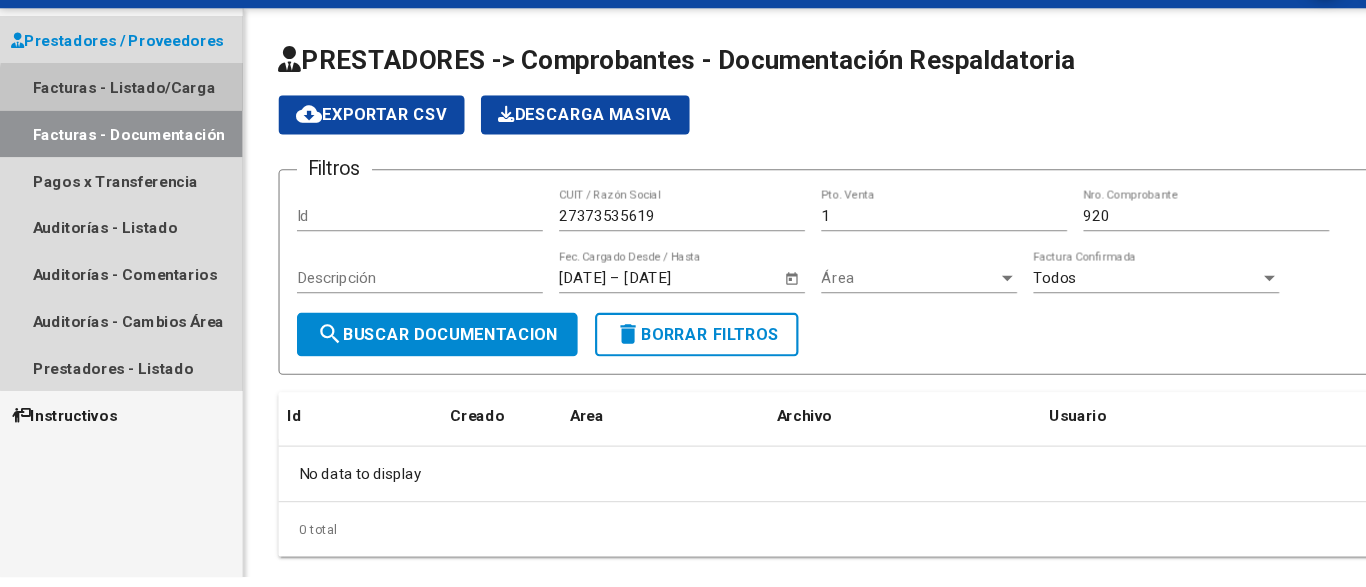 click on "Facturas - Listado/Carga" at bounding box center [111, 136] 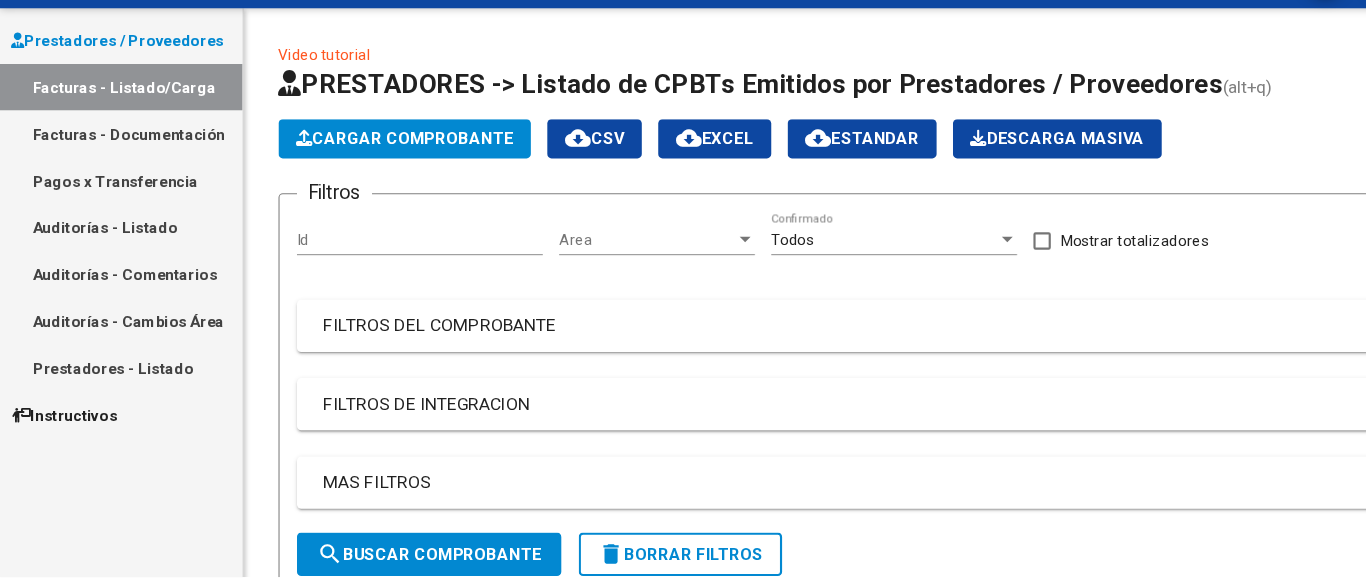 click on "Cargar Comprobante" 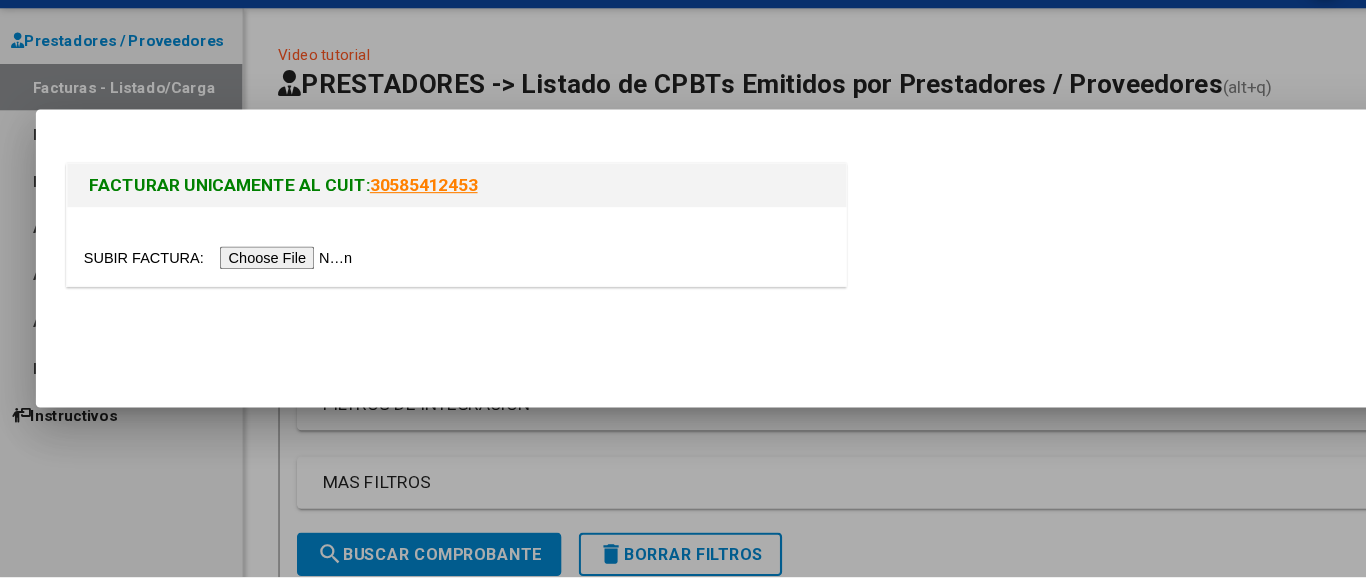 click at bounding box center (203, 293) 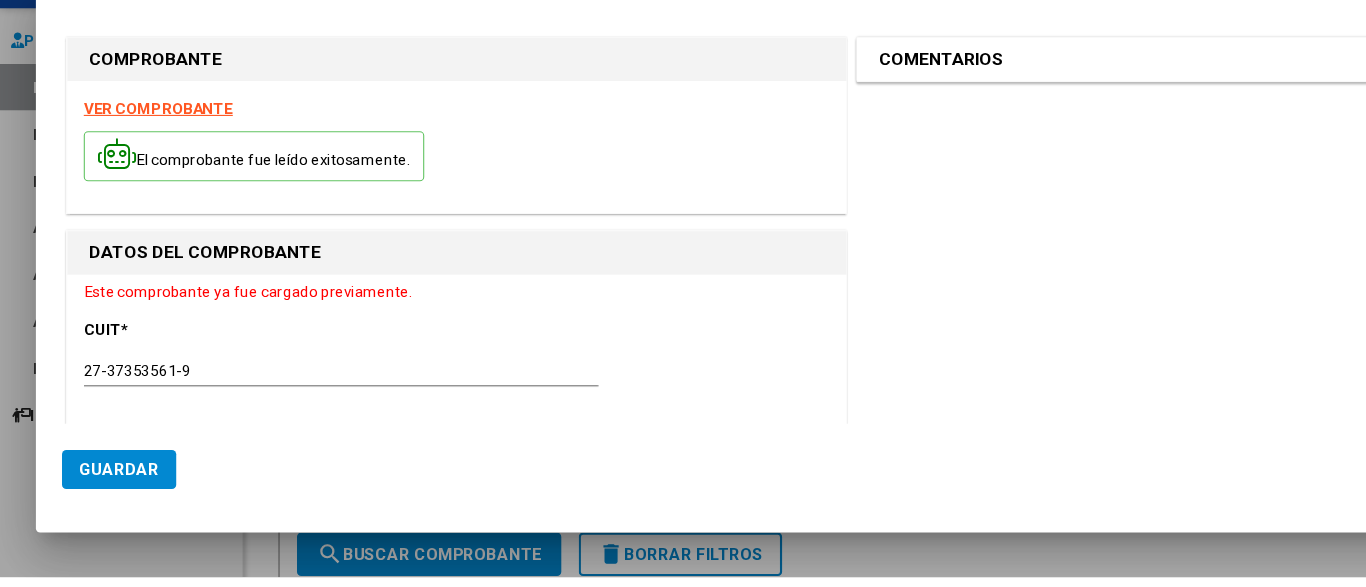 click on "COMENTARIOS" at bounding box center [865, 111] 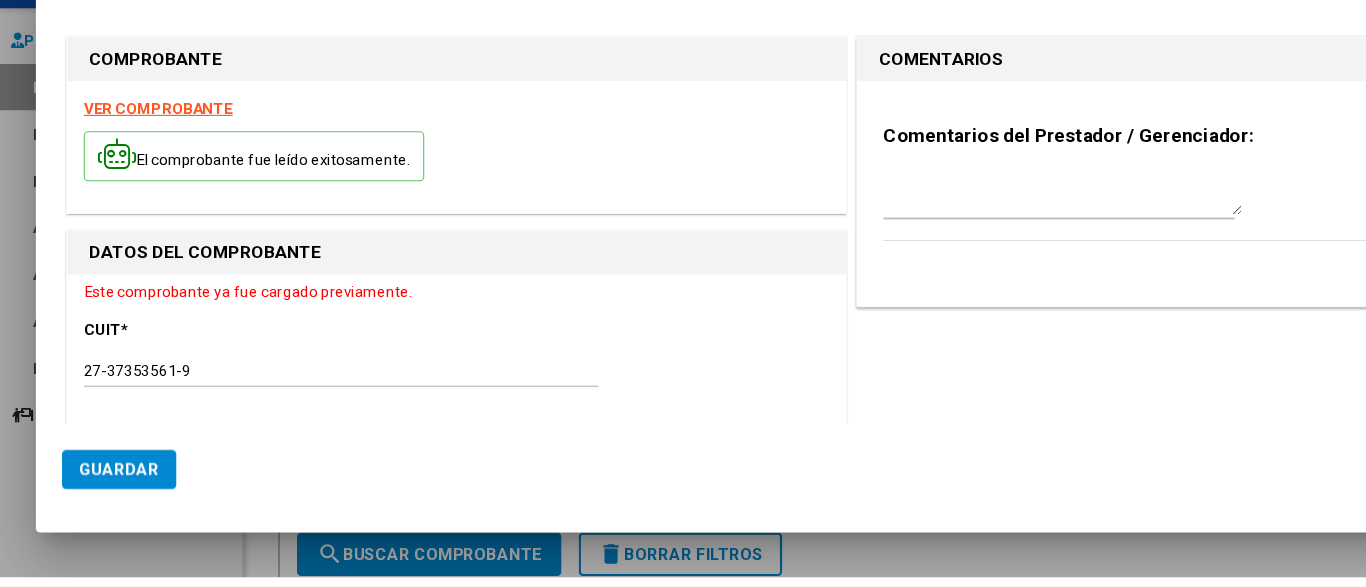 click on "Este comprobante ya fue cargado previamente." at bounding box center [420, 324] 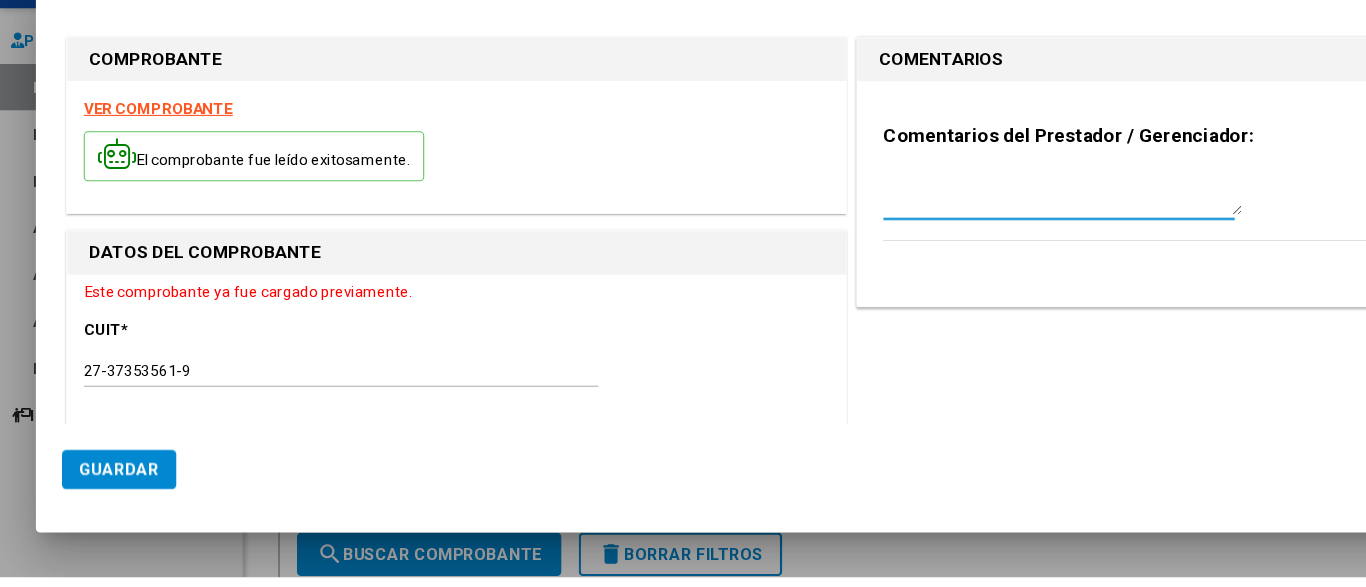 click on "Guardar" 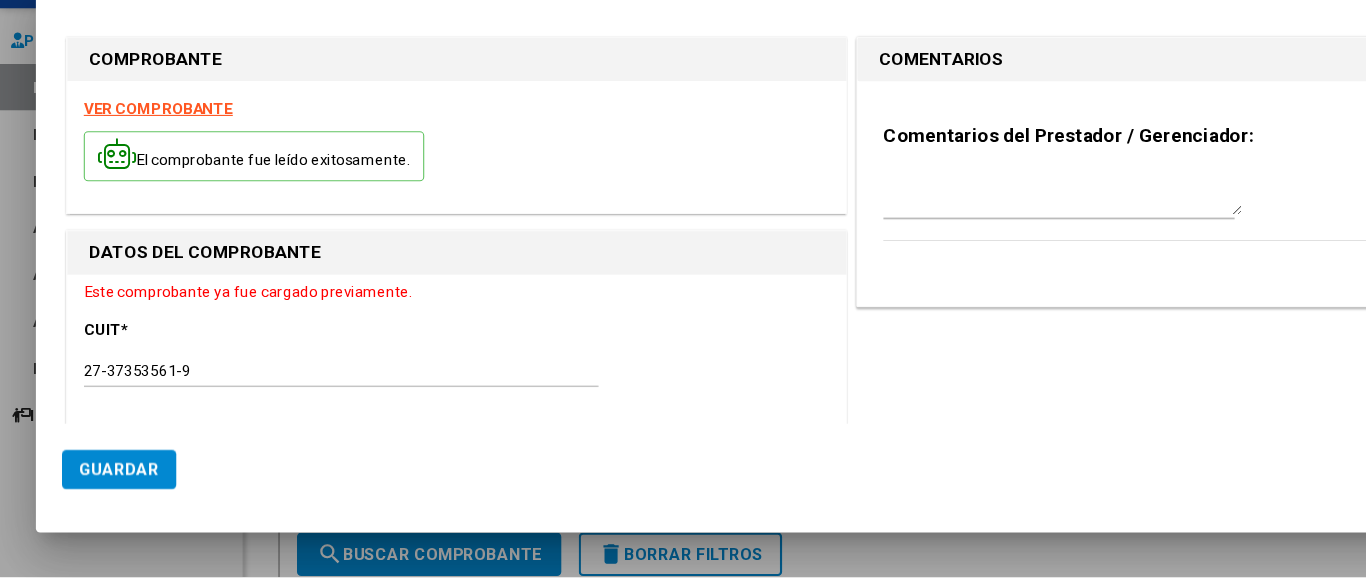 click on "CUIT  *   27-37353561-9 Ingresar CUIT  ANALISIS PRESTADOR" at bounding box center (420, 399) 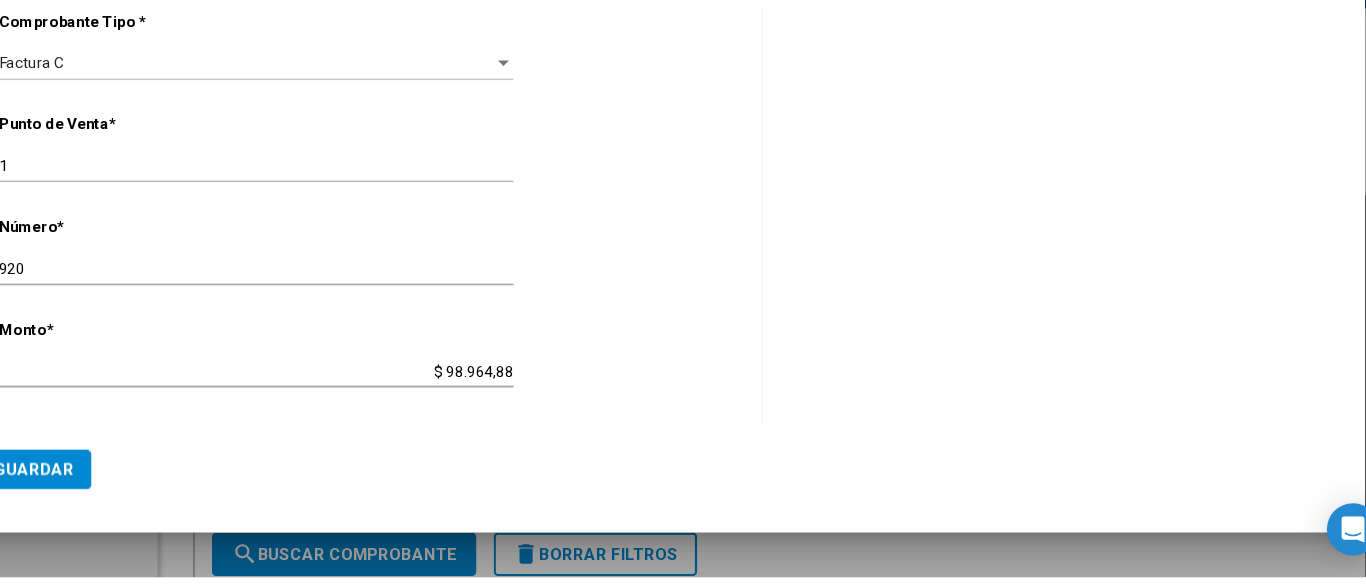 scroll, scrollTop: 572, scrollLeft: 0, axis: vertical 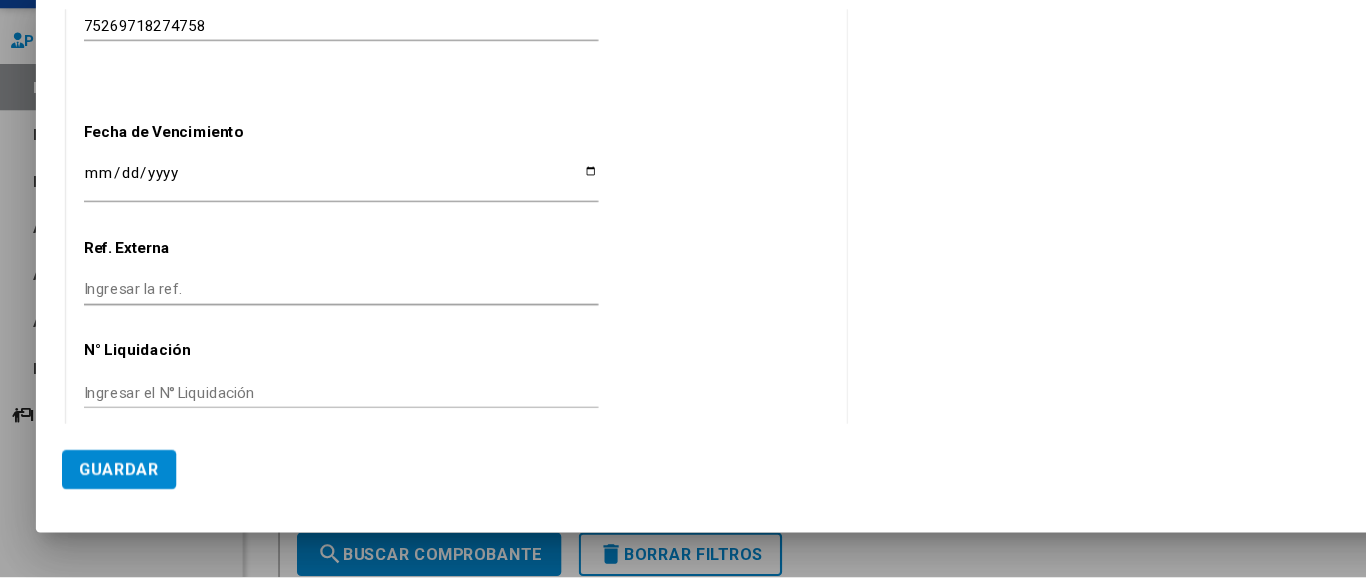 click on "Ingresar la fecha" at bounding box center (313, 222) 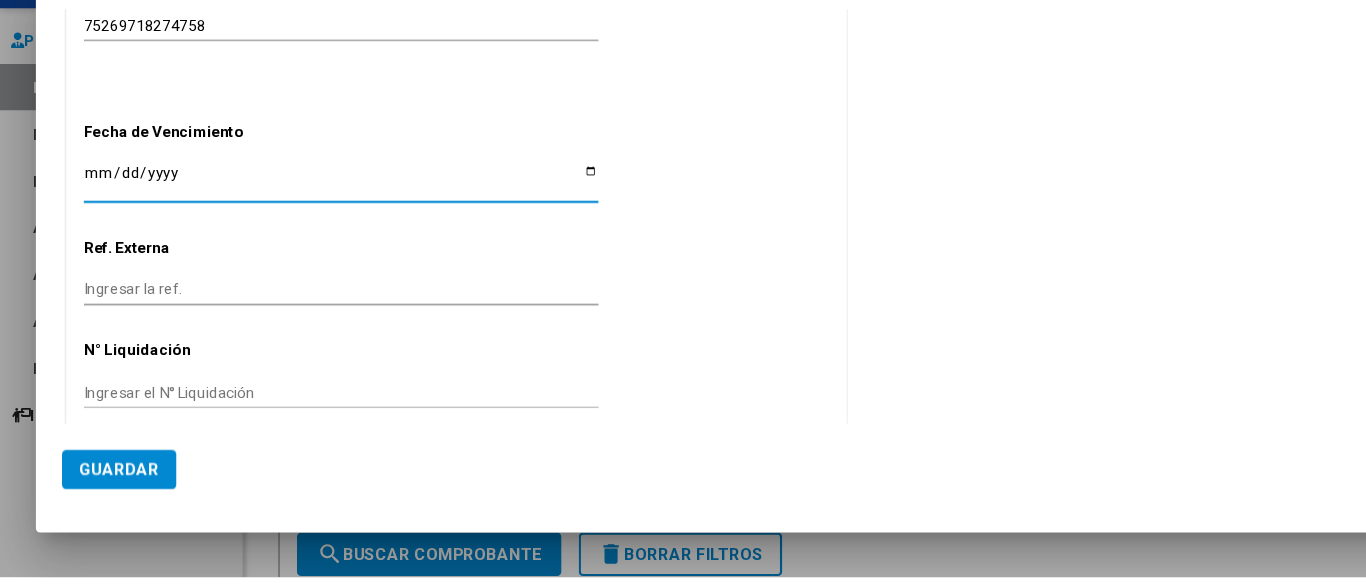 type on "[DATE]" 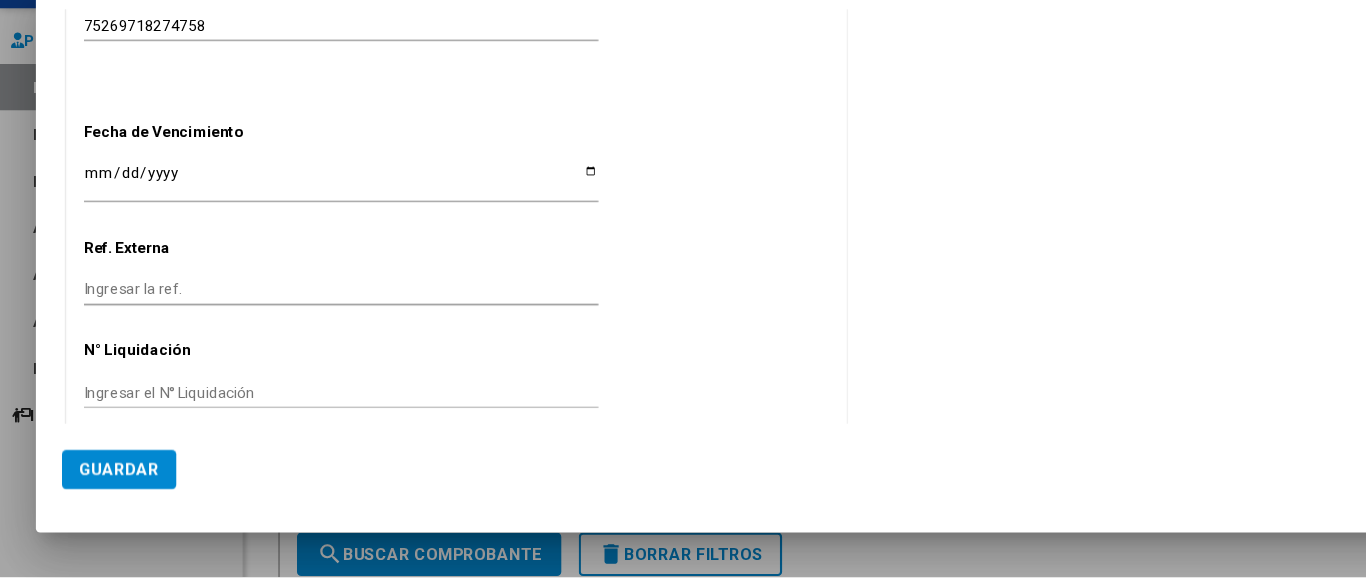 click on "Este comprobante ya fue cargado previamente. CUIT  *   27-37353561-9 Ingresar CUIT  ANALISIS PRESTADOR  Area destinado * Prestaciones Propias Seleccionar Area  Comprobante Tipo * Factura C Seleccionar Tipo Punto de Venta  *   1 Ingresar el Nro.  Número  *   920 Ingresar el Nro.  Monto  *   $ 98.964,88 Ingresar el monto  [GEOGRAPHIC_DATA].  *   [DATE] Ingresar la fecha  CAE / CAEA (no ingrese CAI)    75269718274758 Ingresar el CAE o CAEA (no ingrese CAI)  Fecha de Vencimiento    [DATE] Ingresar la fecha  Ref. Externa    Ingresar la ref.  N° Liquidación    Ingresar el N° Liquidación" at bounding box center (420, -134) 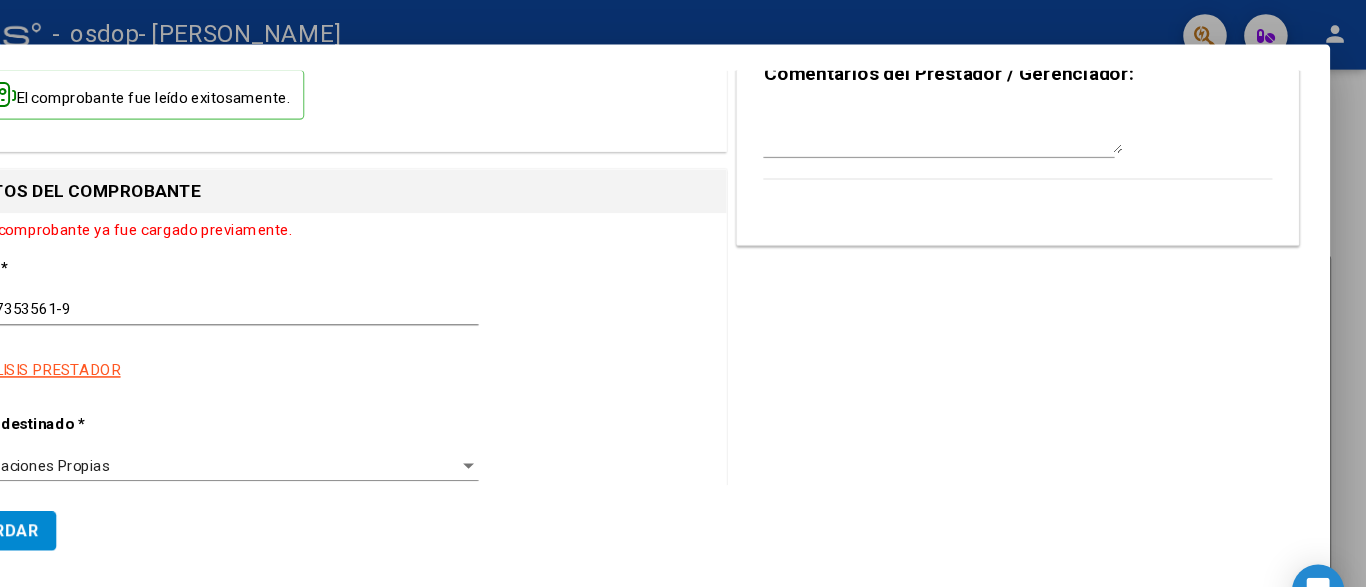 scroll, scrollTop: 0, scrollLeft: 0, axis: both 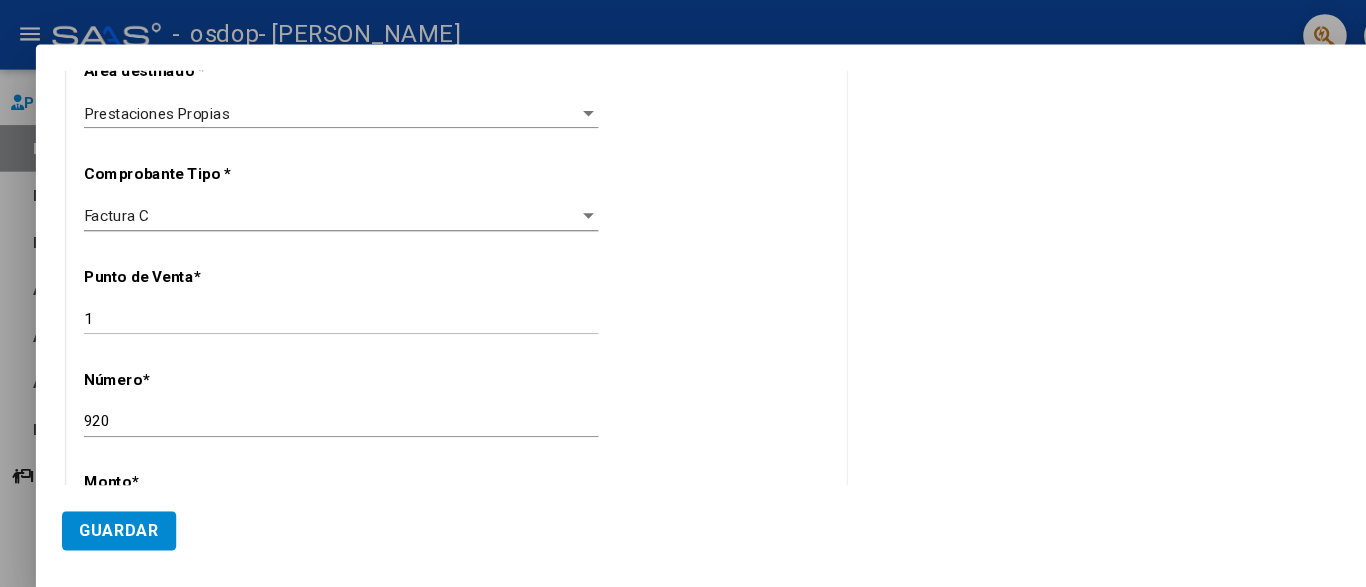click on "Prestaciones Propias" at bounding box center (304, 104) 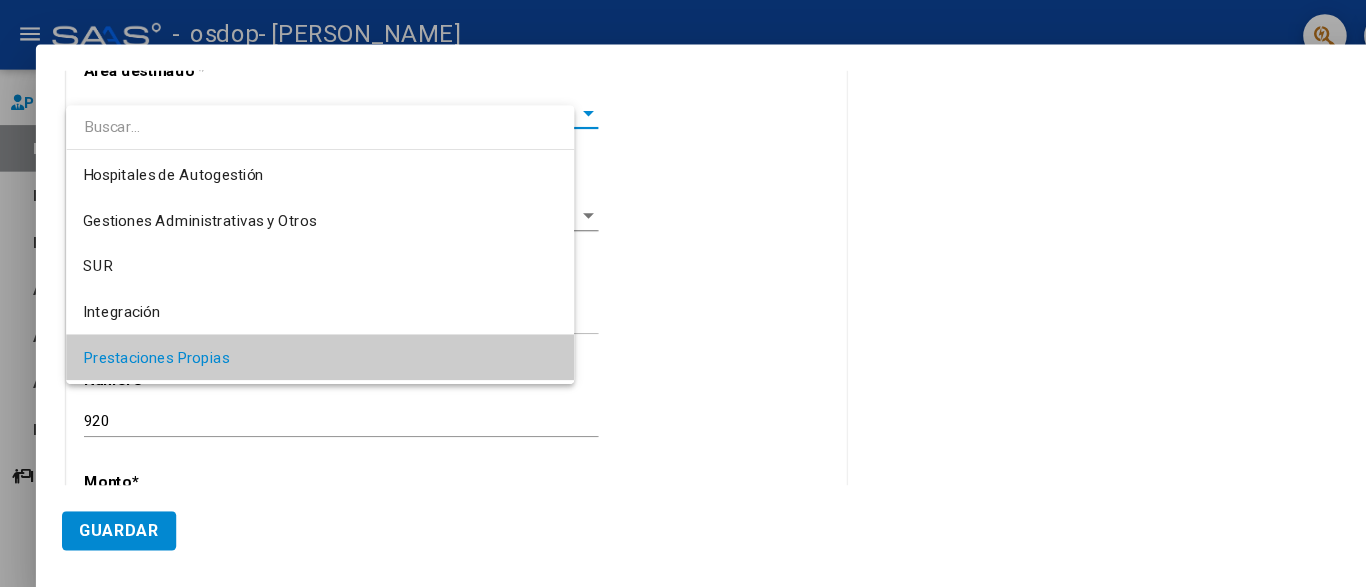 scroll, scrollTop: 122, scrollLeft: 0, axis: vertical 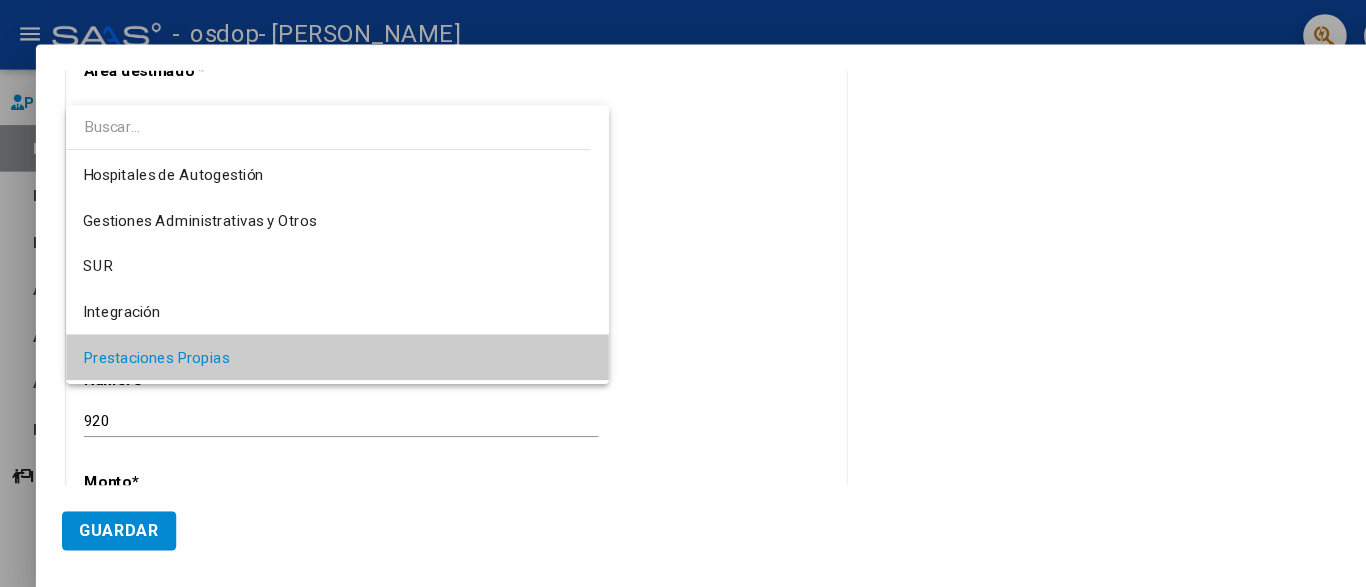 click at bounding box center [302, 116] 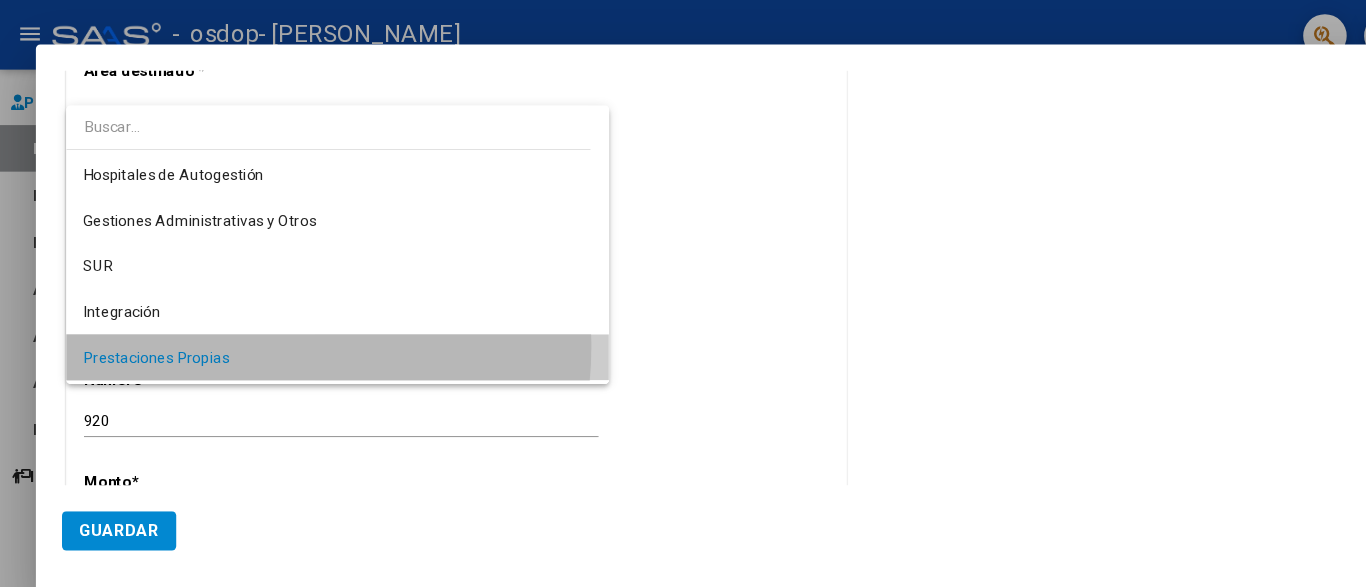 click on "Prestaciones Propias" at bounding box center [310, 328] 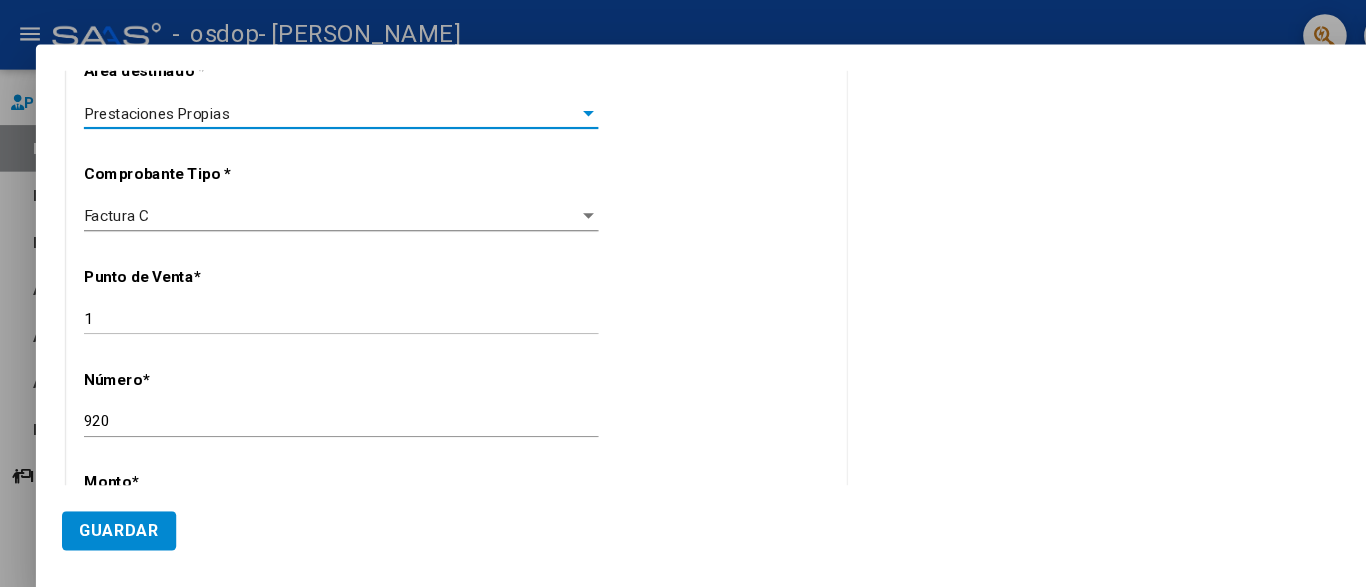 click on "Este comprobante ya fue cargado previamente. CUIT  *   27-37353561-9 Ingresar CUIT  ANALISIS PRESTADOR  Area destinado * Prestaciones Propias Seleccionar Area  Comprobante Tipo * Factura C Seleccionar Tipo Punto de Venta  *   1 Ingresar el Nro.  Número  *   920 Ingresar el Nro.  Monto  *   $ 98.964,88 Ingresar el monto  [GEOGRAPHIC_DATA].  *   [DATE] Ingresar la fecha  CAE / CAEA (no ingrese CAI)    75269718274758 Ingresar el CAE o CAEA (no ingrese CAI)  Fecha de Vencimiento    [DATE] Ingresar la fecha  Ref. Externa    Ingresar la ref.  N° Liquidación    Ingresar el N° Liquidación" at bounding box center (420, 469) 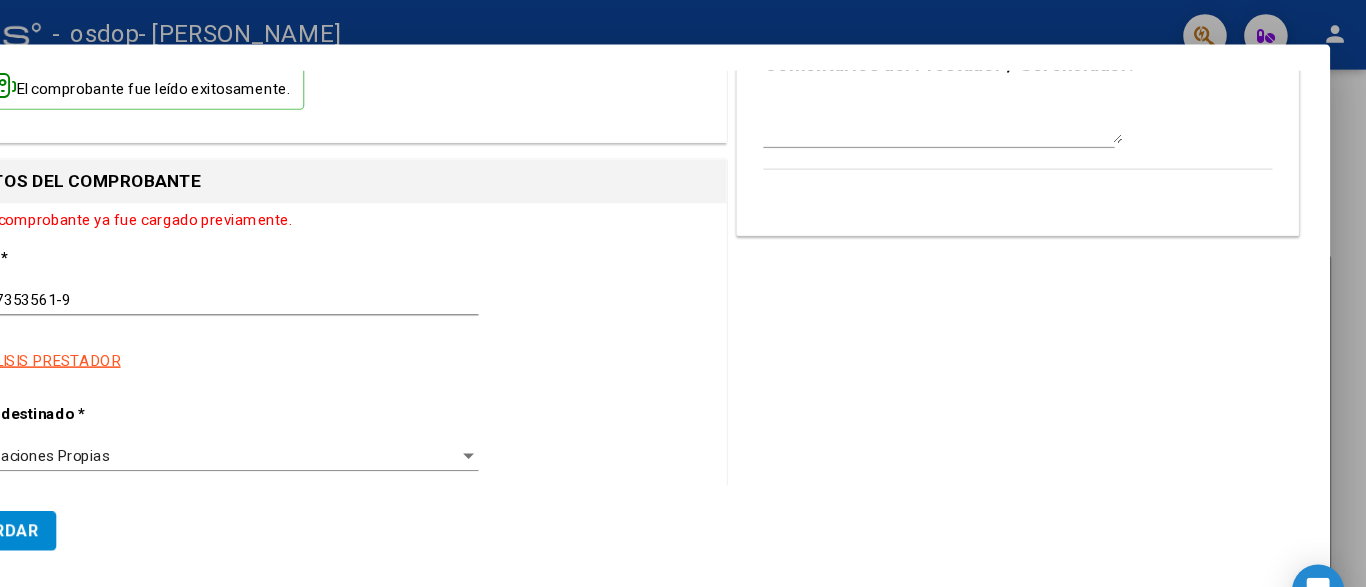 scroll, scrollTop: 0, scrollLeft: 0, axis: both 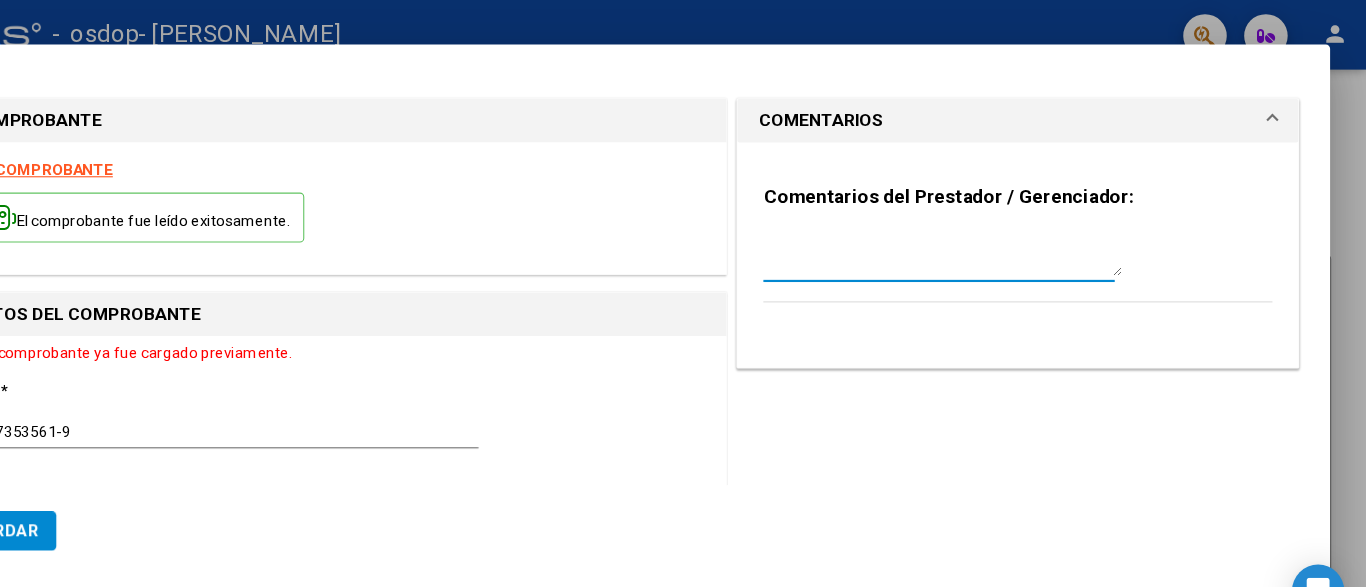 click at bounding box center (977, 234) 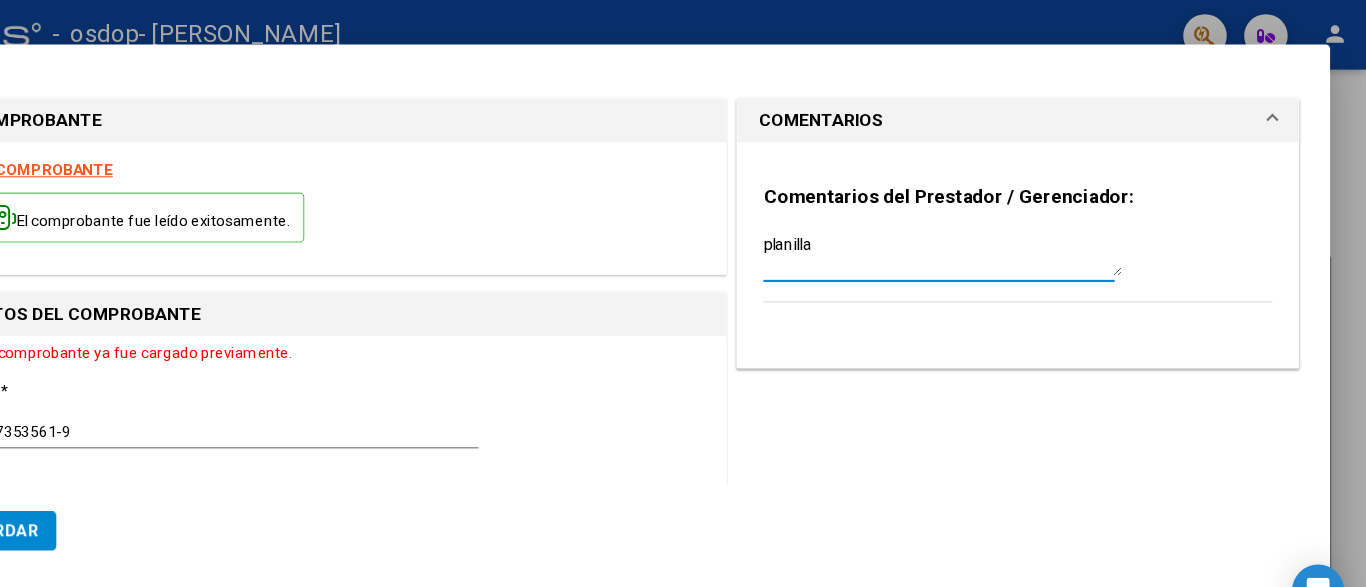 type on "planilla" 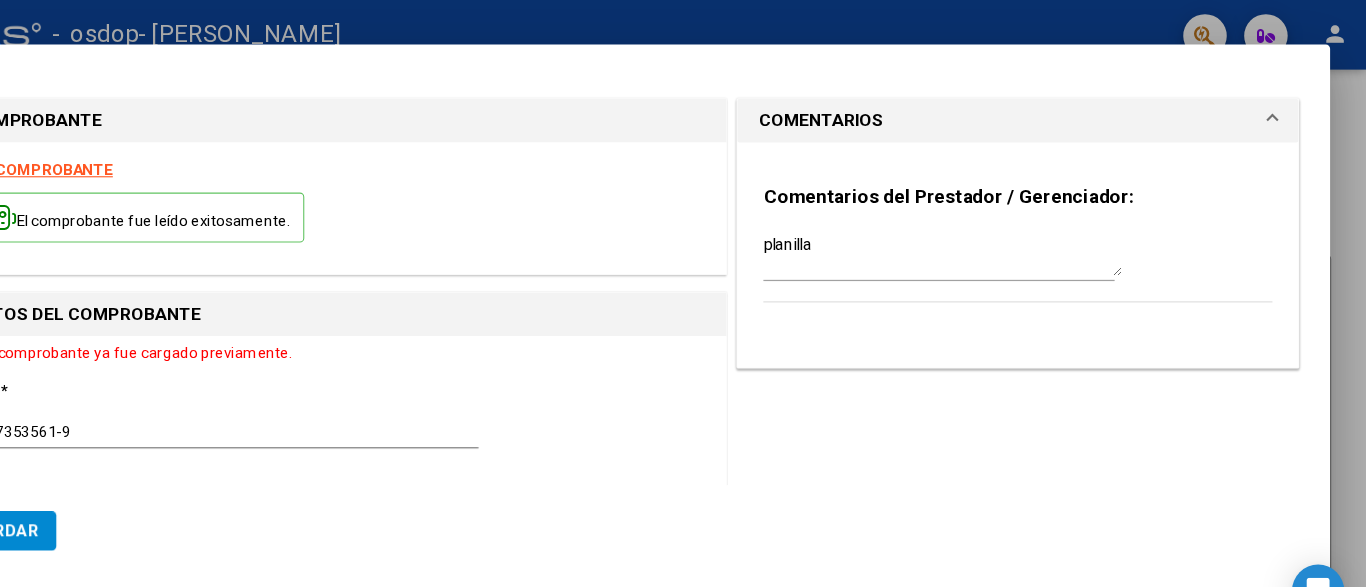click on "COMENTARIOS" at bounding box center [1034, 111] 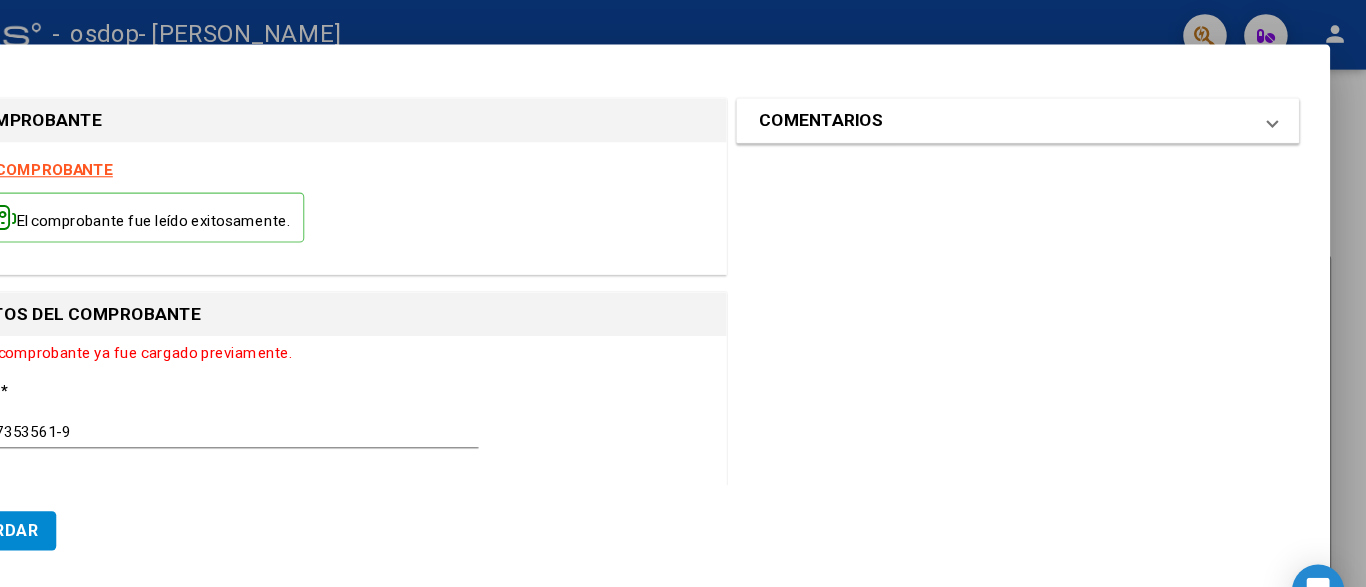 click on "COMENTARIOS" at bounding box center [1034, 111] 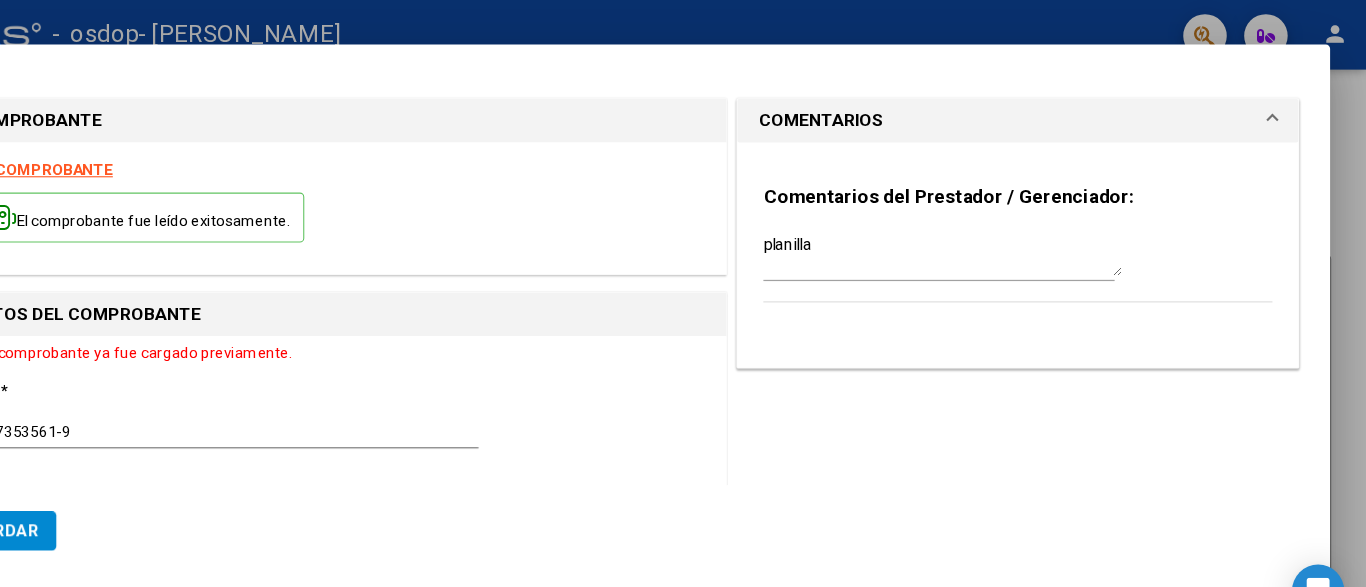 click on "El comprobante fue leído exitosamente." at bounding box center (420, 202) 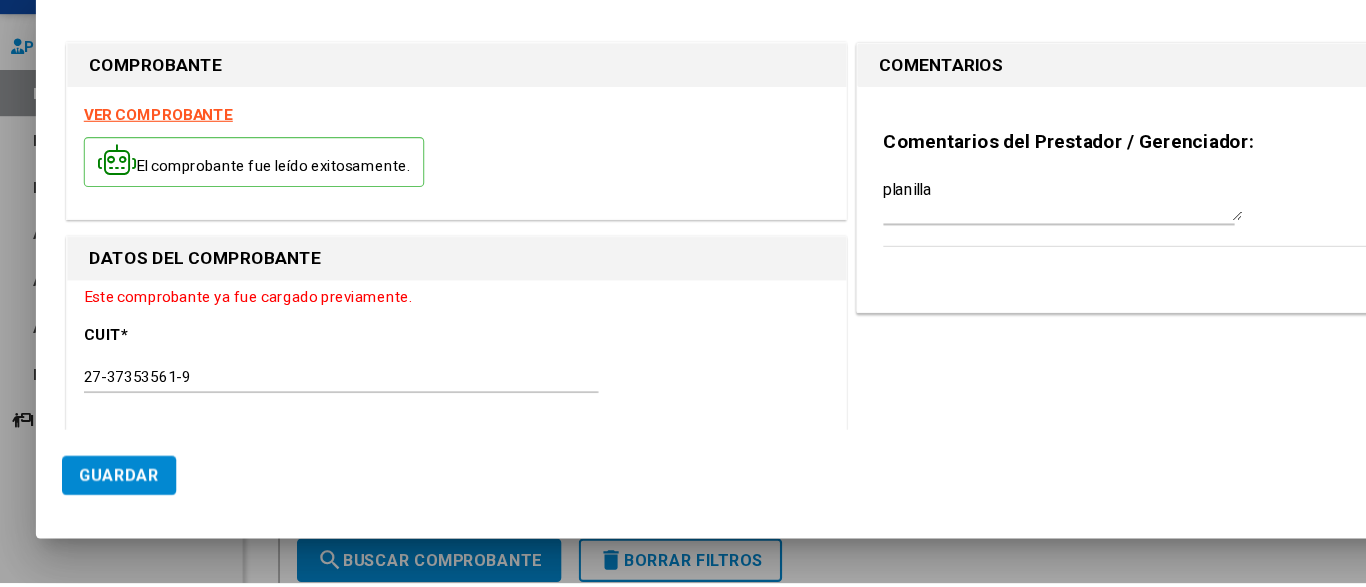 click on "El comprobante fue leído exitosamente." at bounding box center [420, 202] 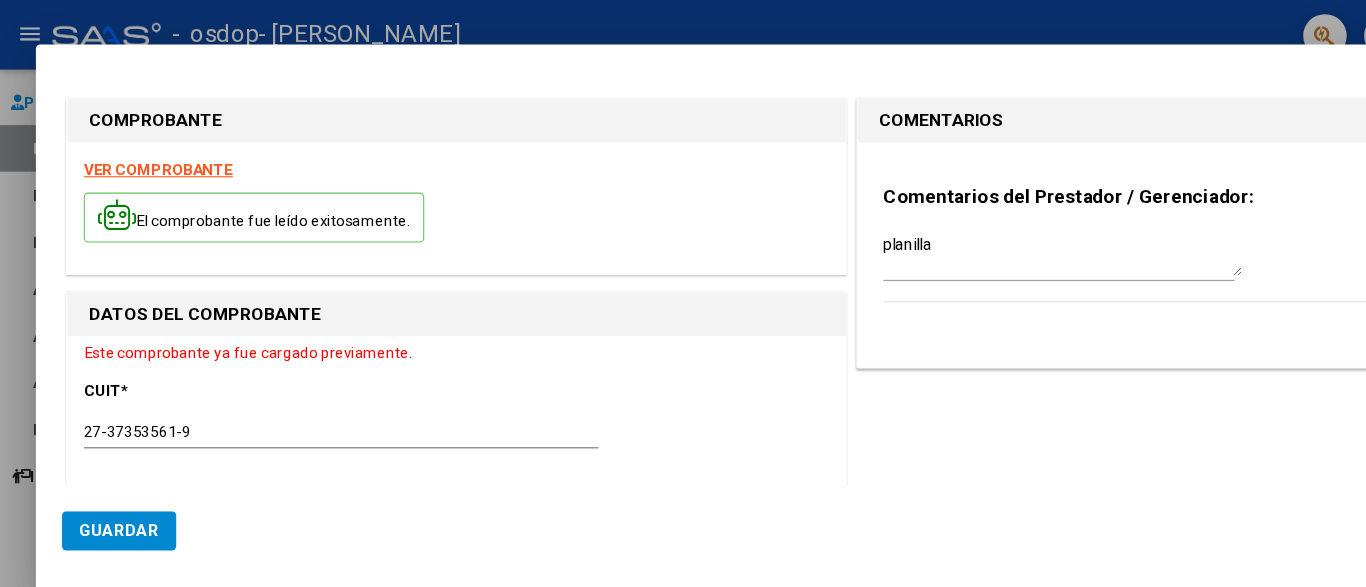 click on "El comprobante fue leído exitosamente." at bounding box center (420, 202) 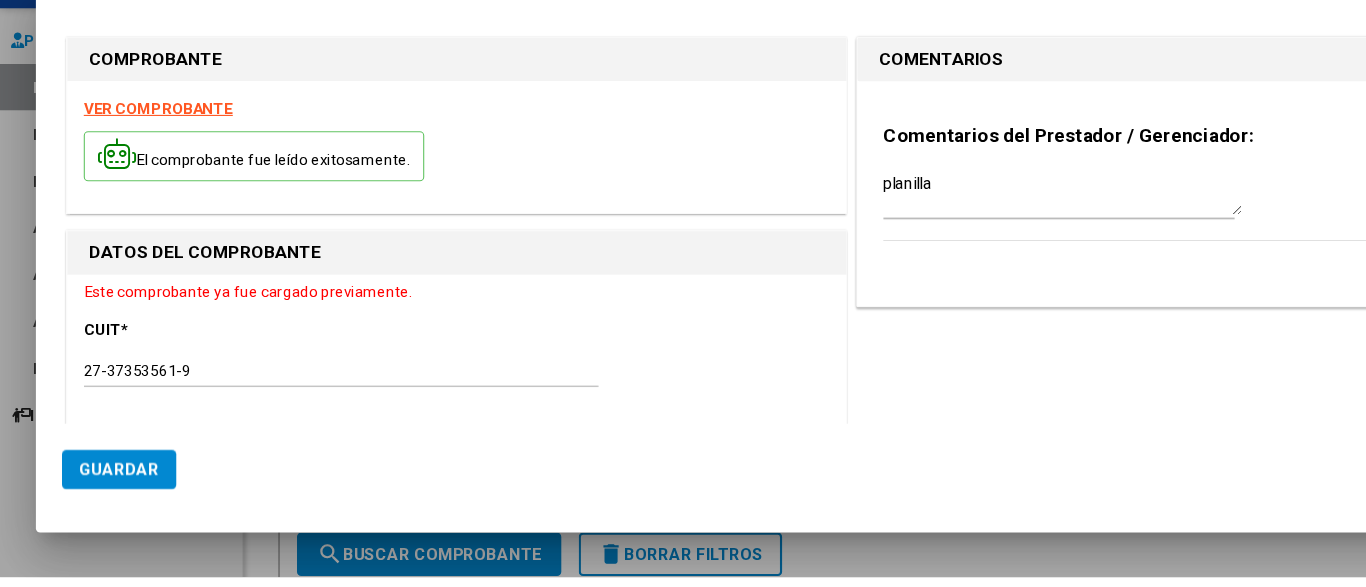 click on "DATOS DEL COMPROBANTE" at bounding box center (420, 289) 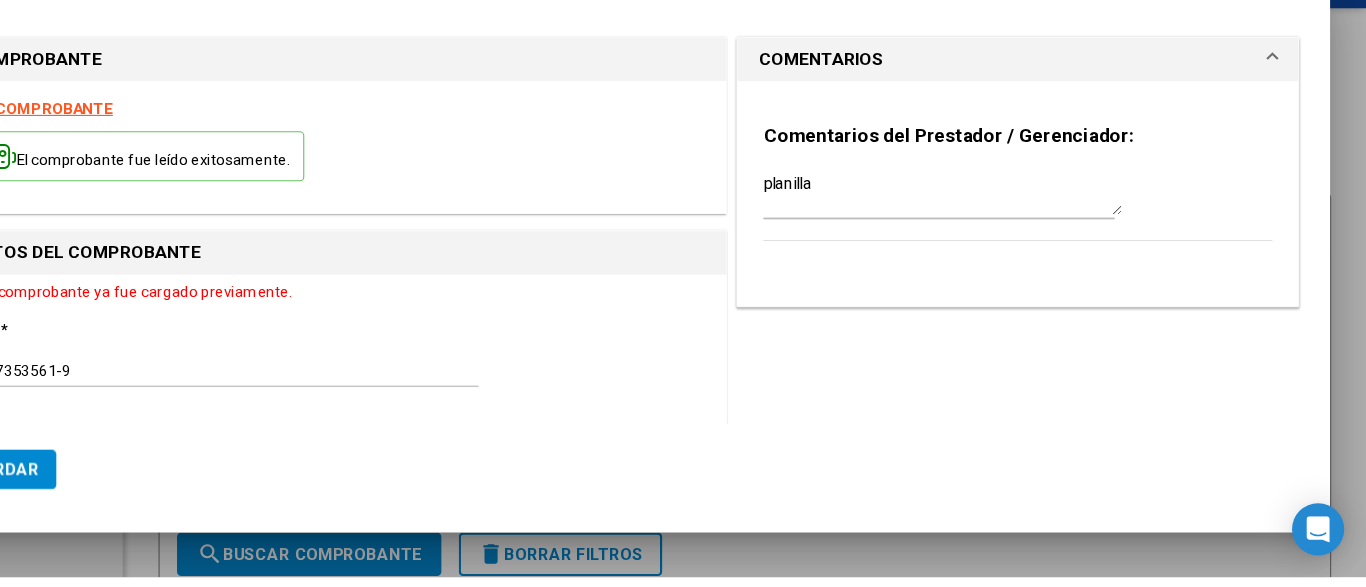 click at bounding box center [1280, 111] 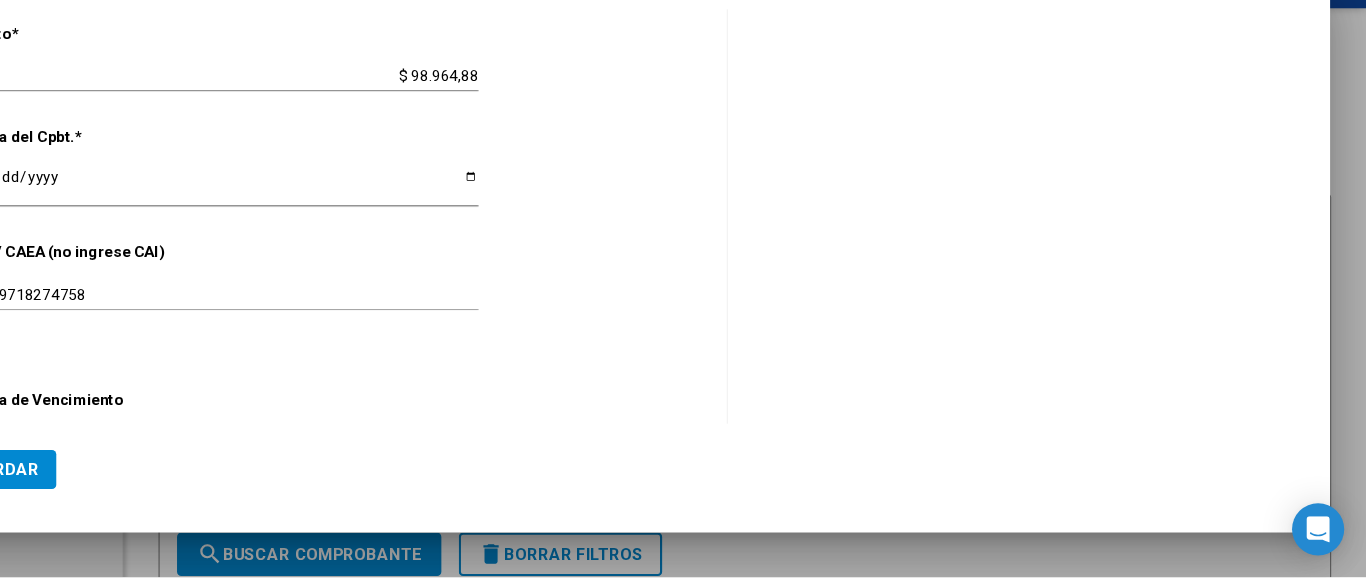 scroll, scrollTop: 1040, scrollLeft: 0, axis: vertical 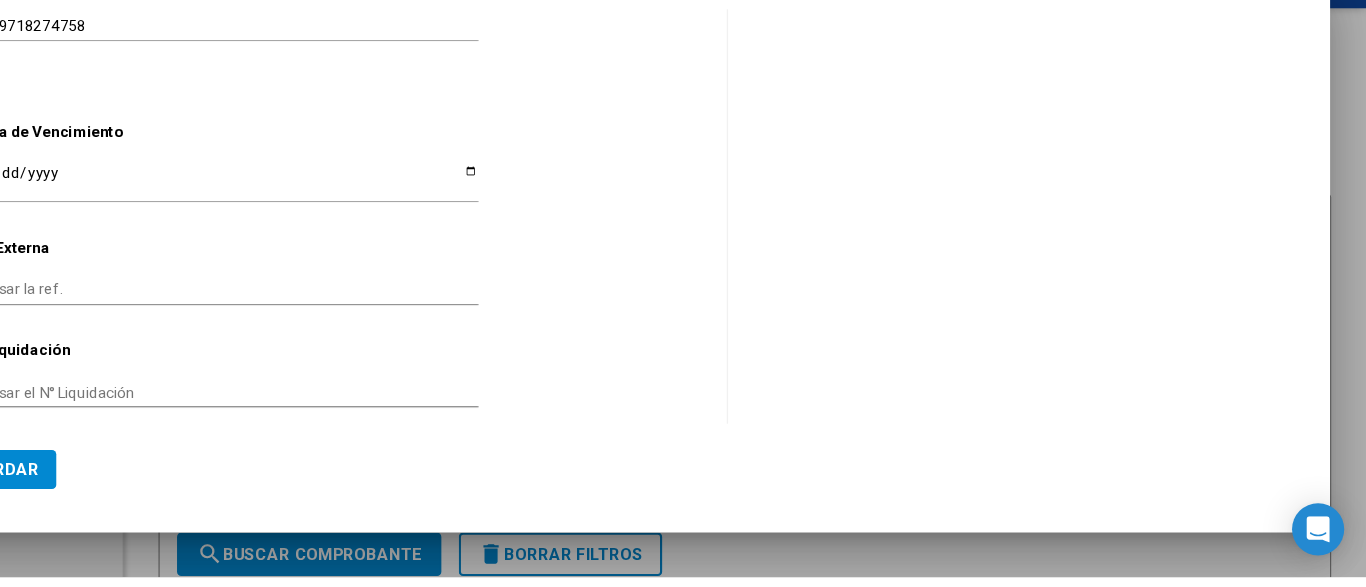 click on "COMENTARIOS Comentarios del Prestador / Gerenciador:  planilla" at bounding box center (1046, -243) 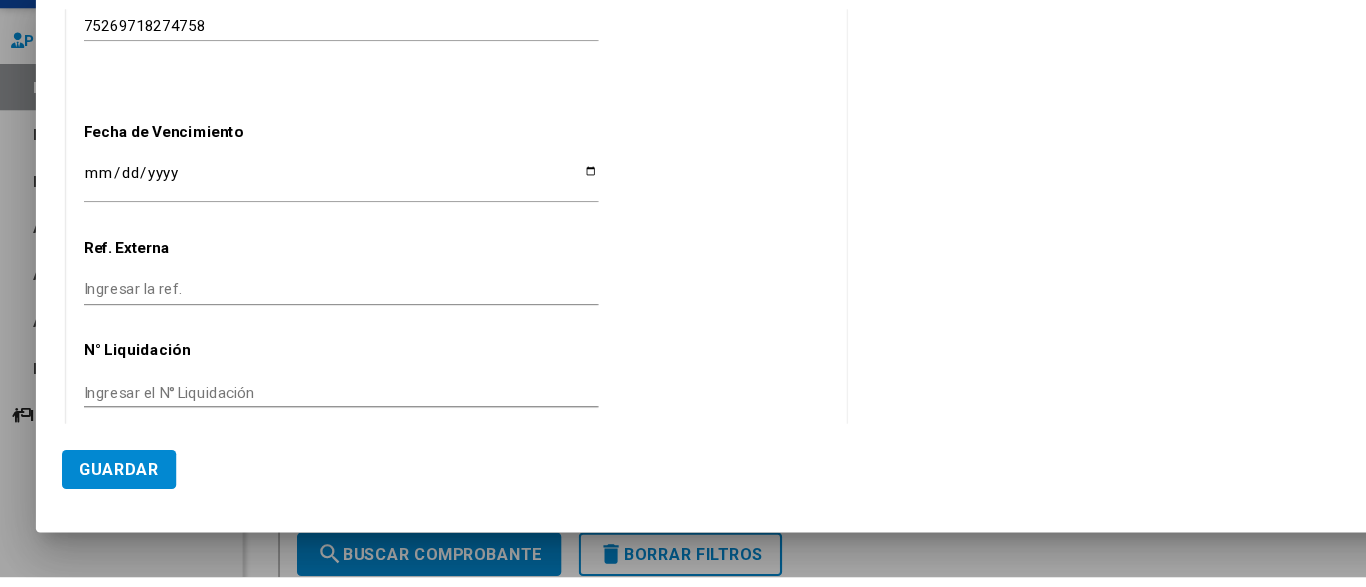 click on "Ingresar el N° Liquidación" 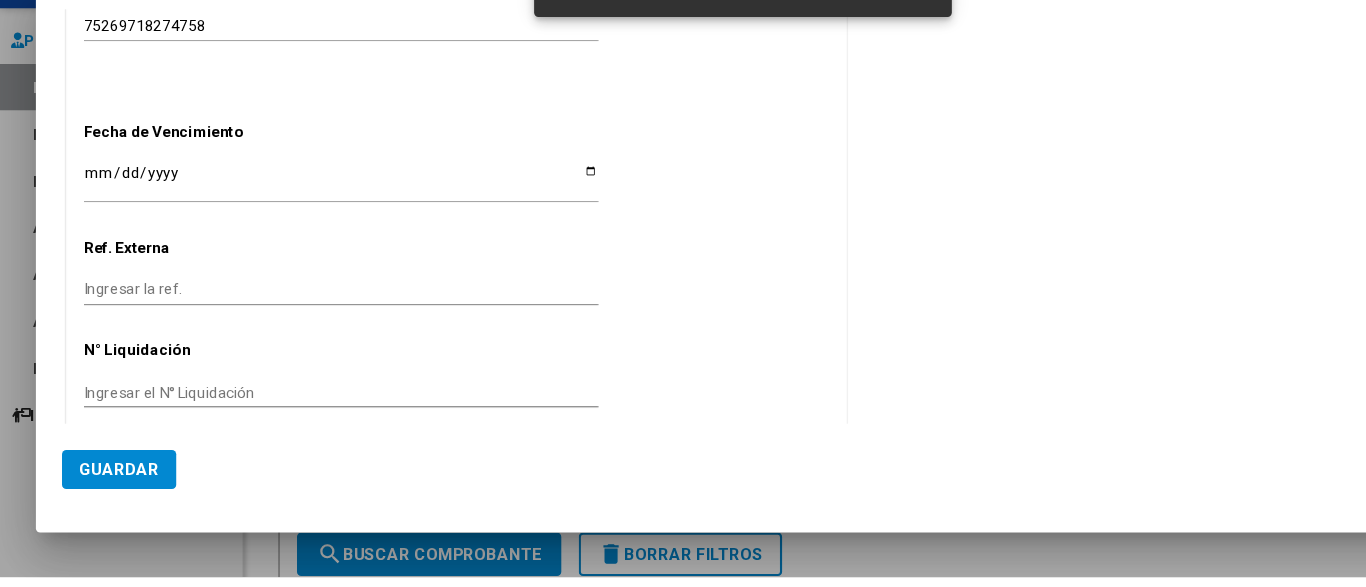 type 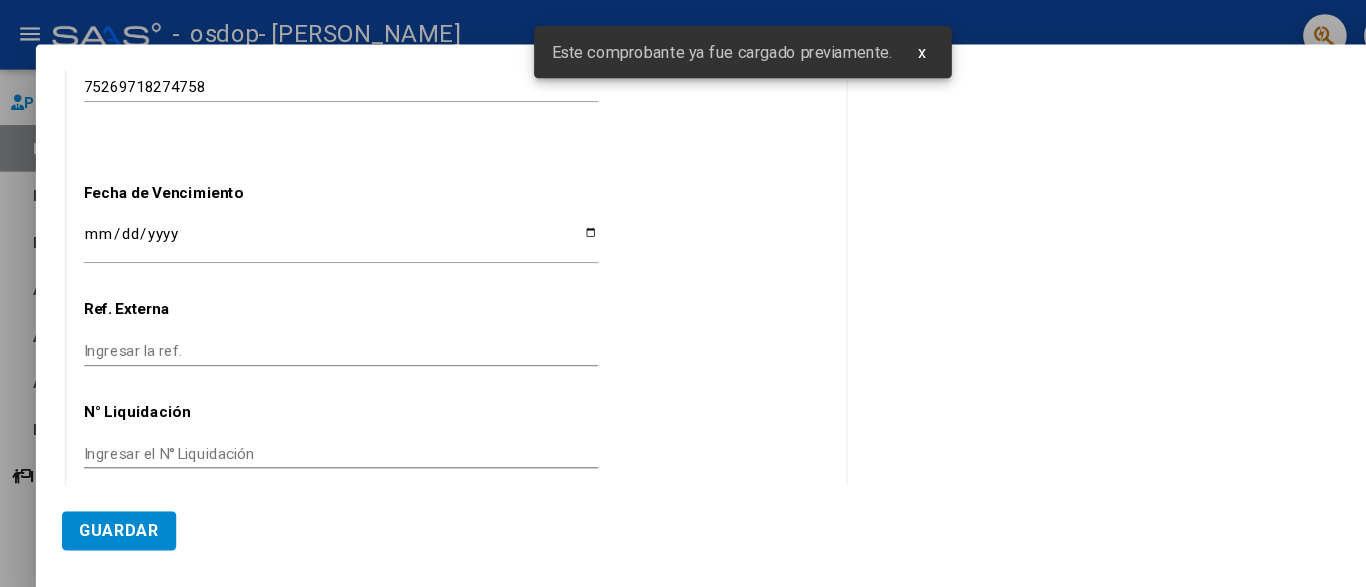 click on "x" at bounding box center (847, 48) 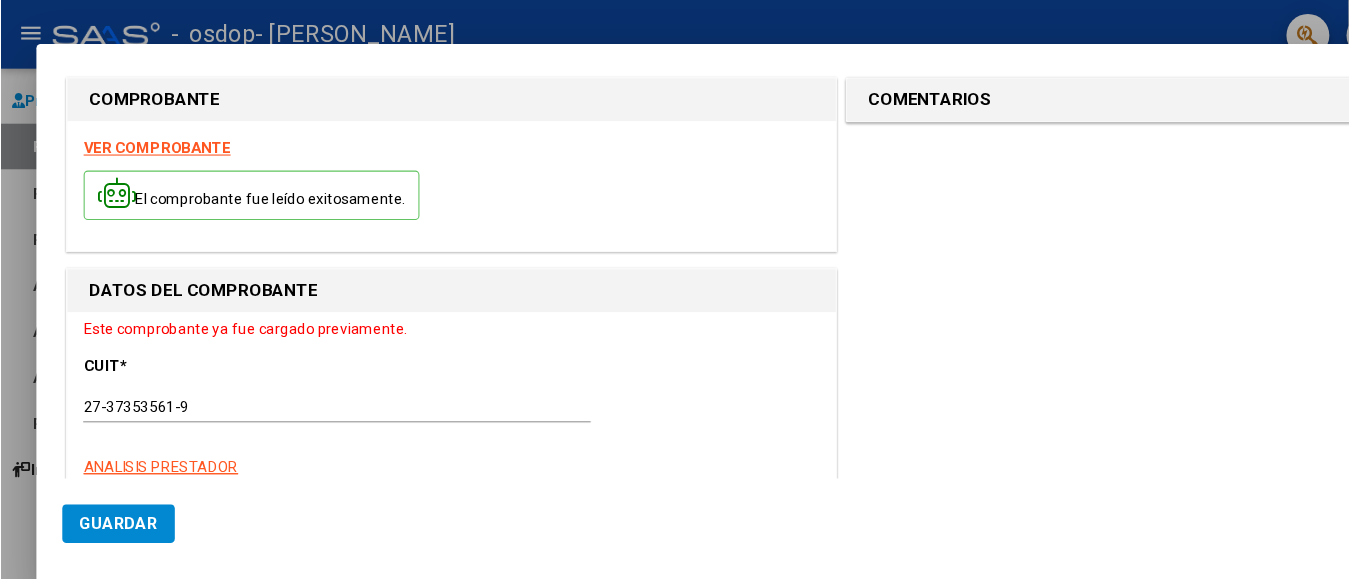 scroll, scrollTop: 0, scrollLeft: 0, axis: both 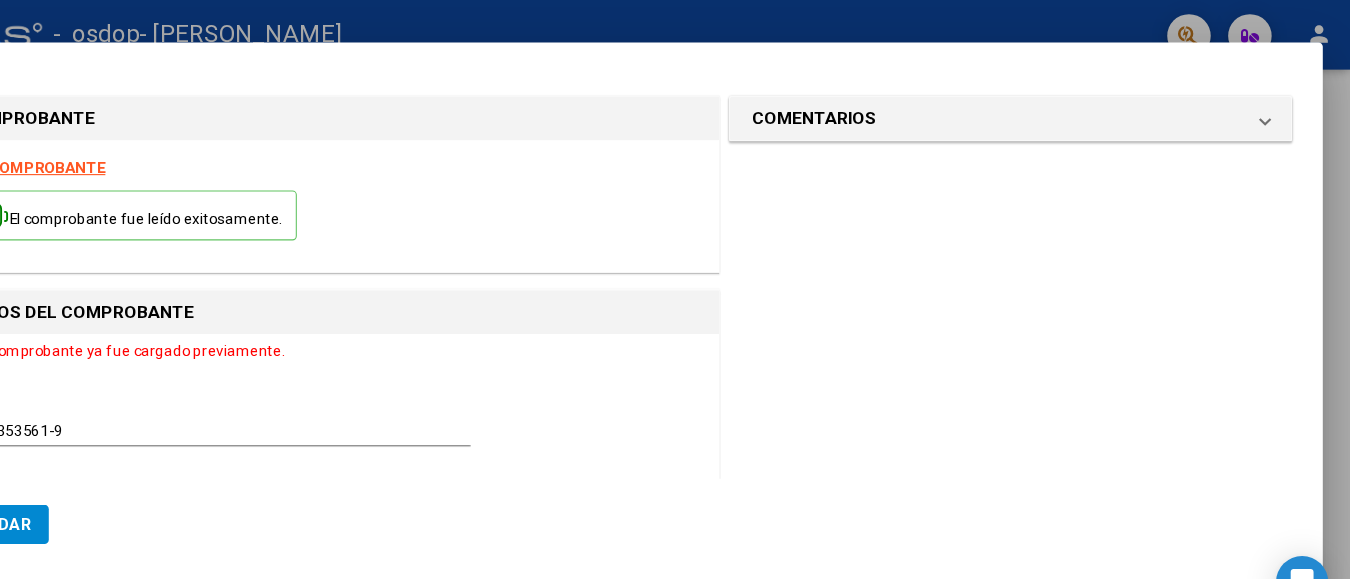 click at bounding box center [675, 289] 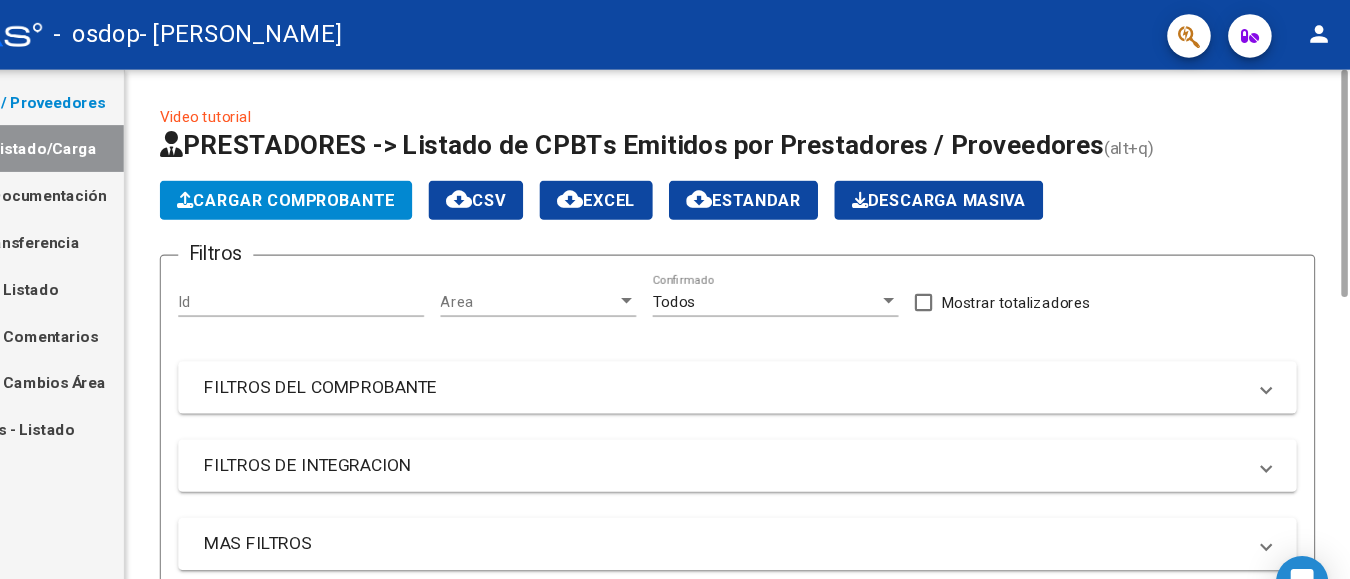 click on "Video tutorial   PRESTADORES -> Listado de CPBTs Emitidos por Prestadores / Proveedores (alt+q)   Cargar Comprobante
cloud_download  CSV  cloud_download  EXCEL  cloud_download  Estandar   Descarga Masiva
Filtros Id Area Area Todos  Confirmado   Mostrar totalizadores   FILTROS DEL COMPROBANTE  Comprobante Tipo Comprobante Tipo Start date – Fec. Comprobante Desde / Hasta Días Emisión Desde(cant. días) Días Emisión Hasta(cant. días) CUIT / Razón Social Pto. Venta Nro. Comprobante Código SSS CAE Válido CAE Válido Todos  Cargado Módulo Hosp. Todos  Tiene facturacion Apócrifa Hospital Refes  FILTROS DE INTEGRACION  Período De Prestación Campos del Archivo de Rendición Devuelto x SSS (dr_envio) Todos  Rendido x SSS (dr_envio) Tipo de Registro Tipo de Registro Período Presentación Período Presentación Campos del Legajo Asociado (preaprobación) Afiliado Legajo (cuil/nombre) Todos  Solo facturas preaprobadas  MAS FILTROS  Todos  Con Doc. Respaldatoria Todos  Con Trazabilidad Todos  Auditoría" 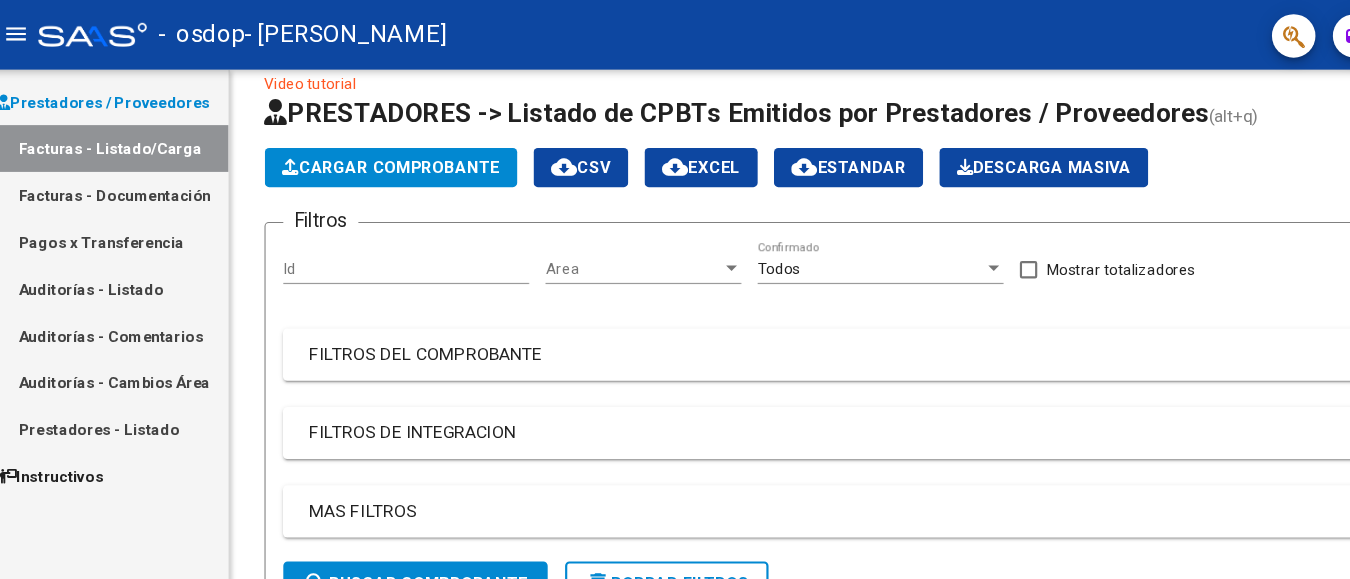 scroll, scrollTop: 60, scrollLeft: 0, axis: vertical 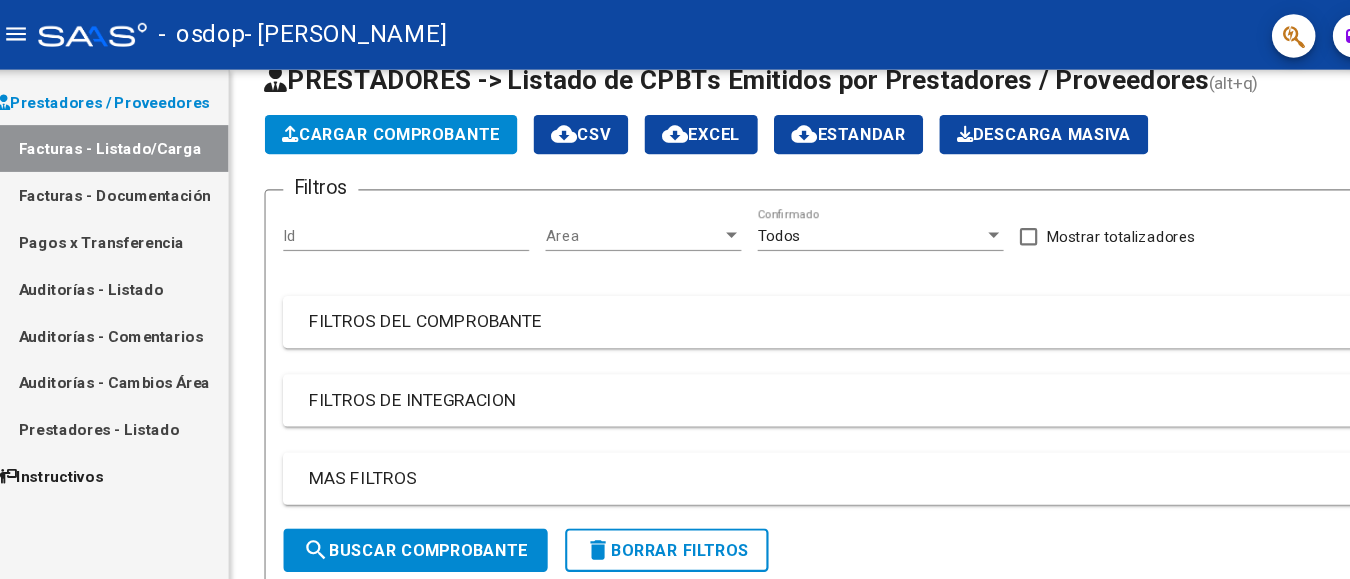 click on "Cargar Comprobante" 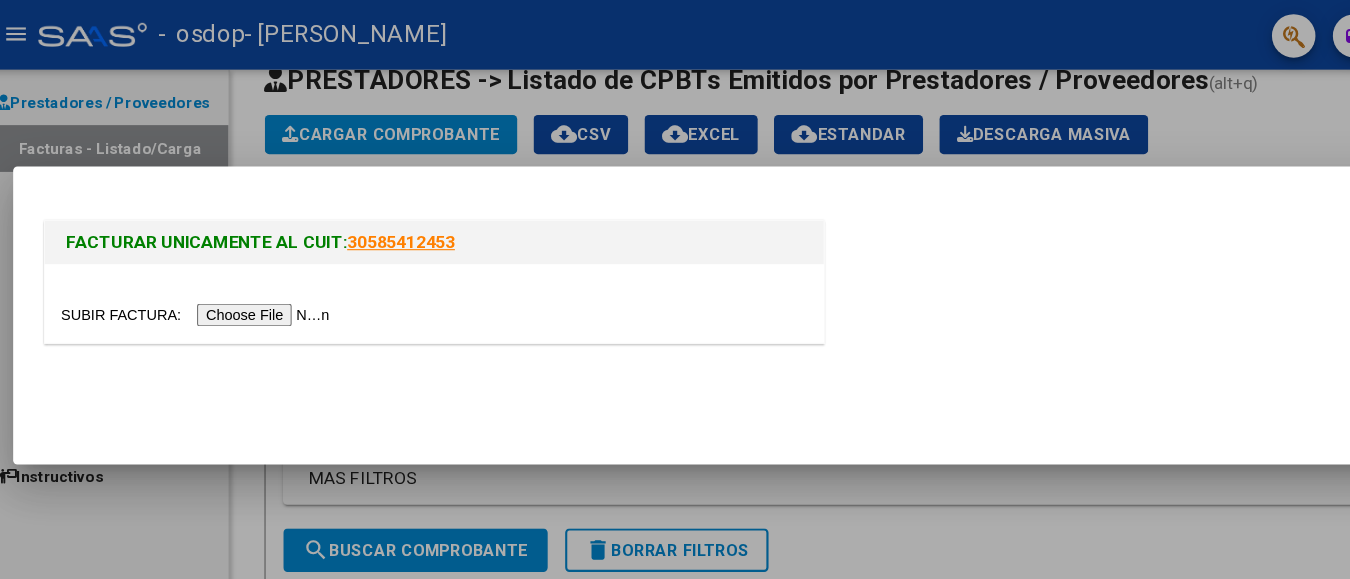 click at bounding box center [195, 289] 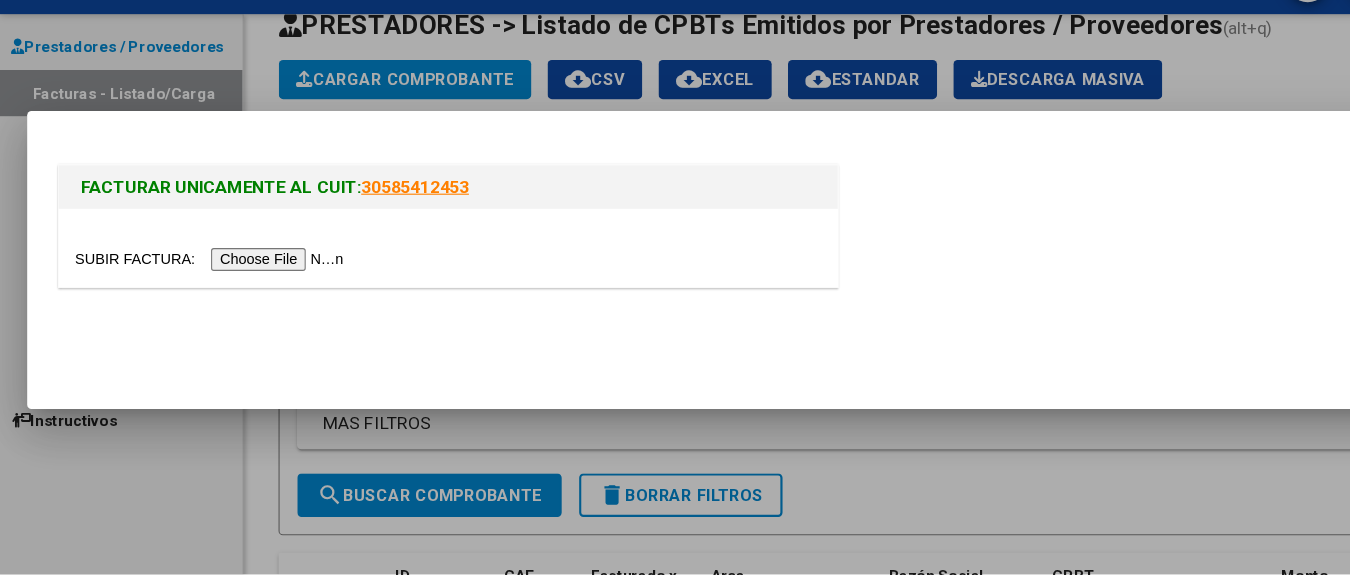click on "FACTURAR UNICAMENTE AL CUIT:   30585412453" at bounding box center (675, 290) 